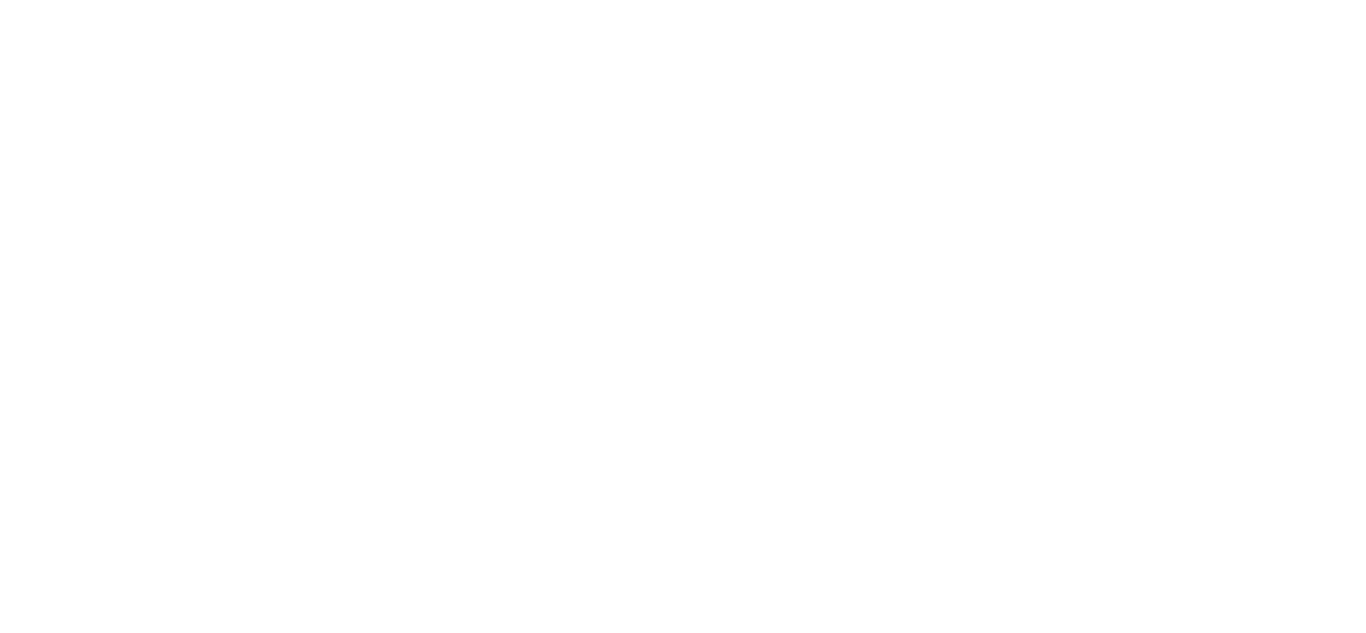scroll, scrollTop: 0, scrollLeft: 0, axis: both 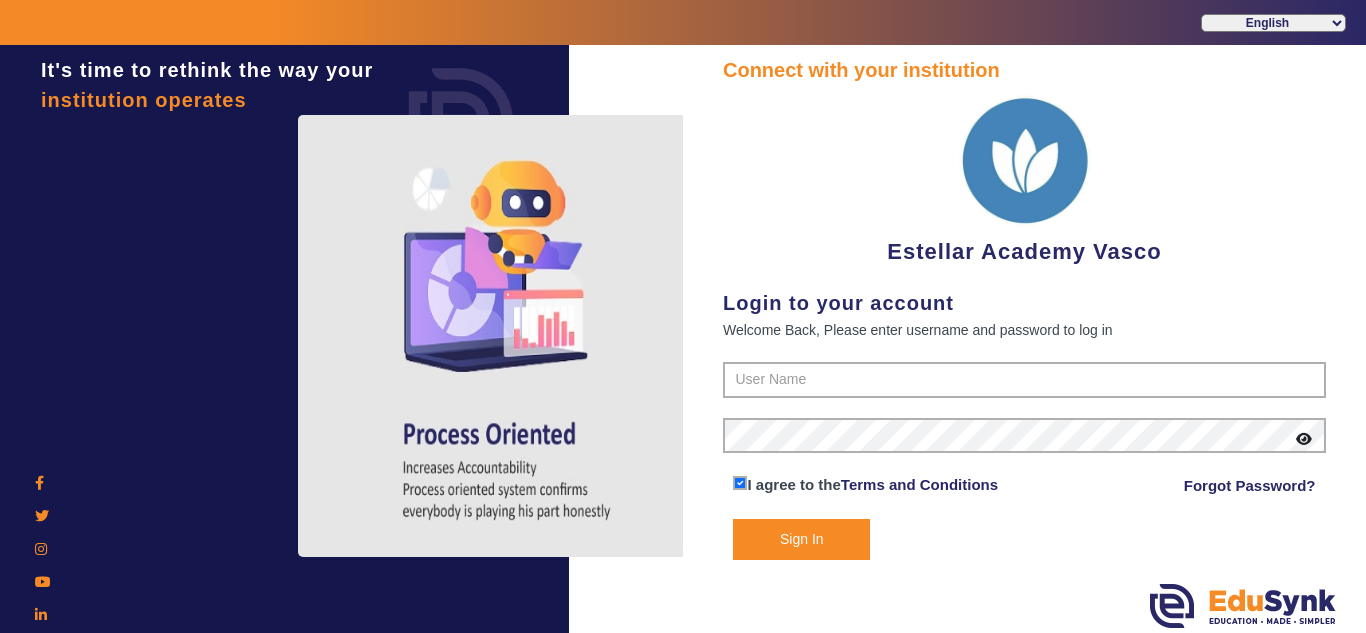 click on "Estellar Academy Vasco" 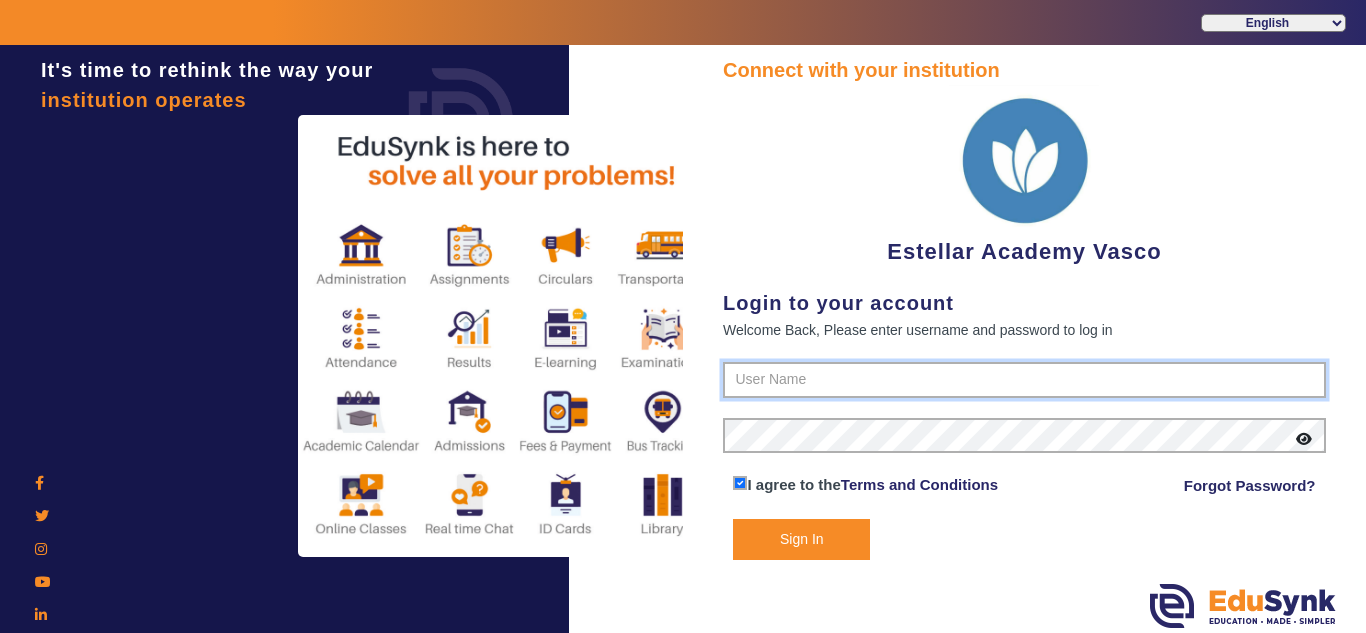 click at bounding box center (1024, 380) 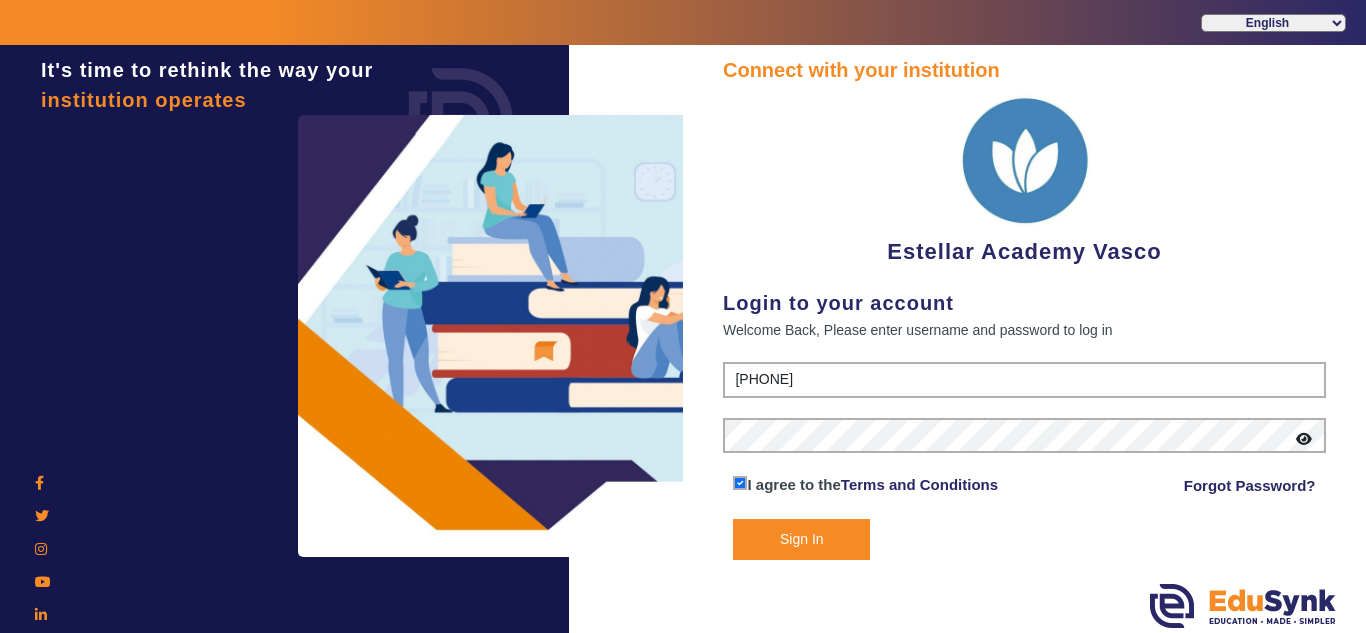 click on "Sign In" 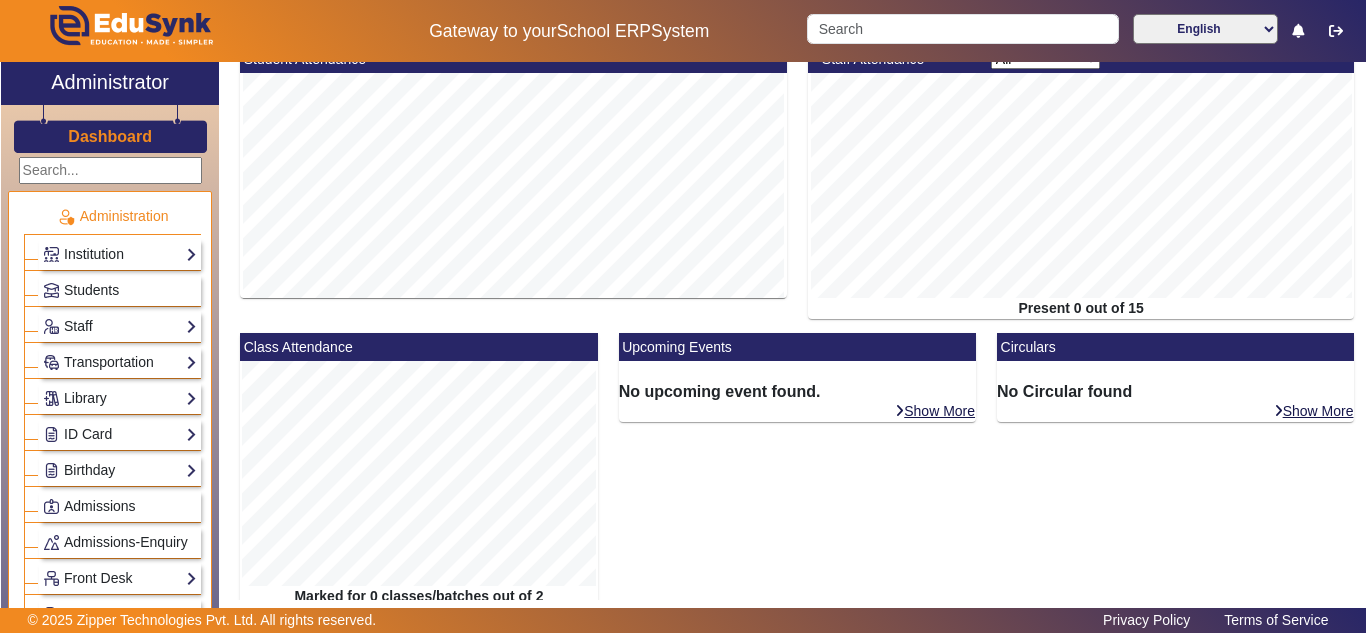 scroll, scrollTop: 200, scrollLeft: 0, axis: vertical 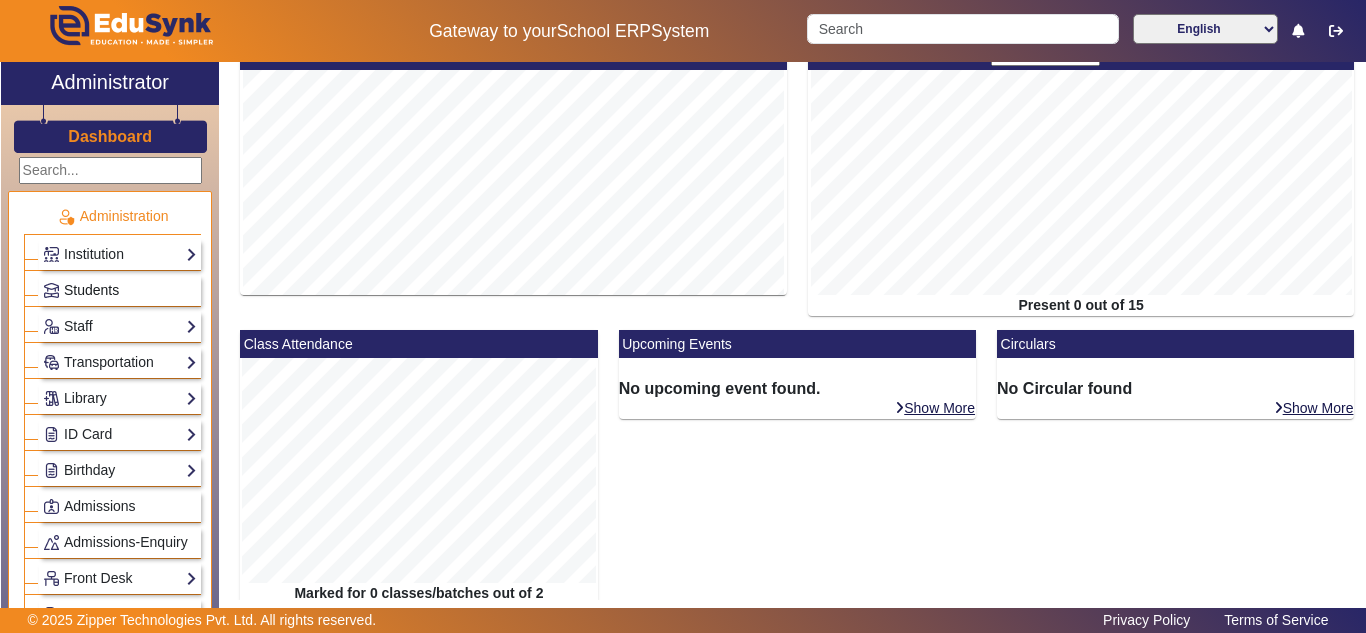 click on "Students" 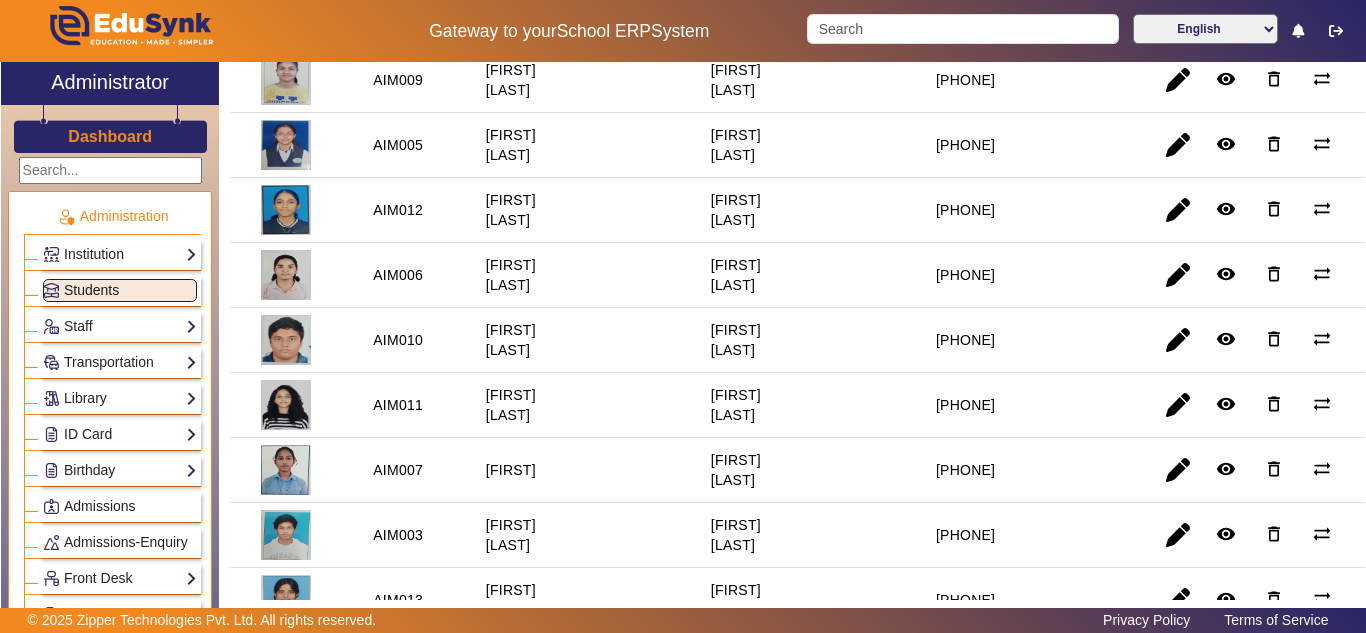 scroll, scrollTop: 500, scrollLeft: 0, axis: vertical 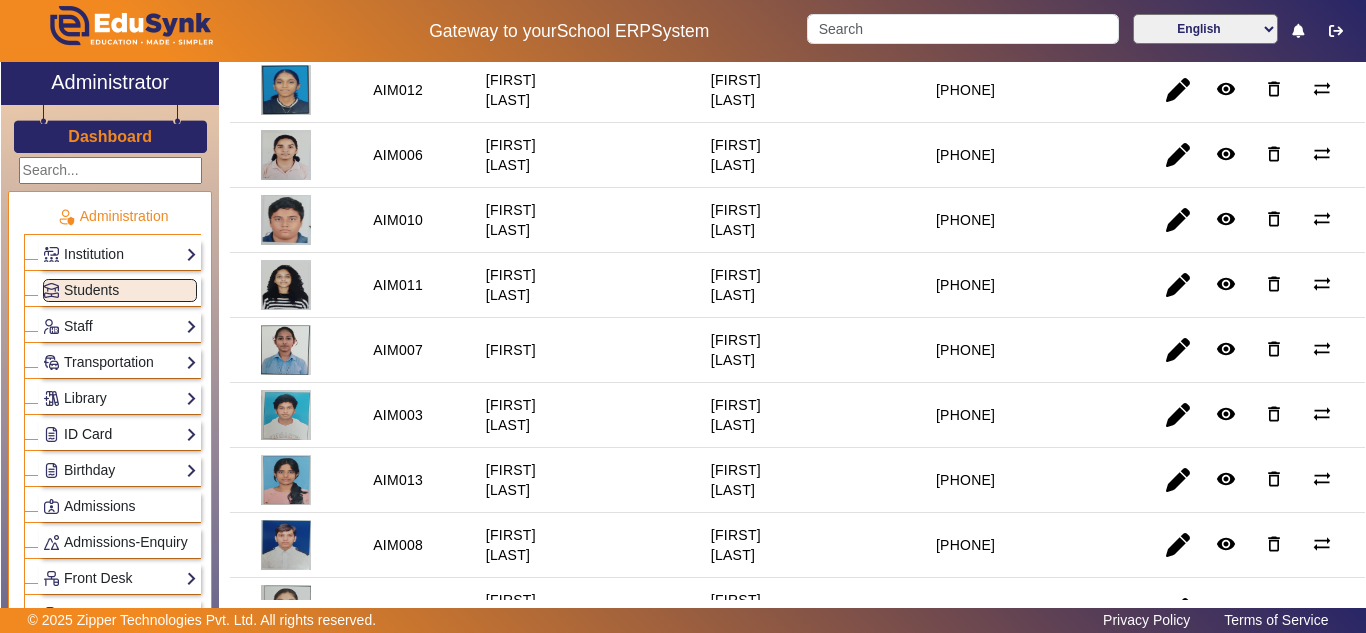 click on "ID Card" 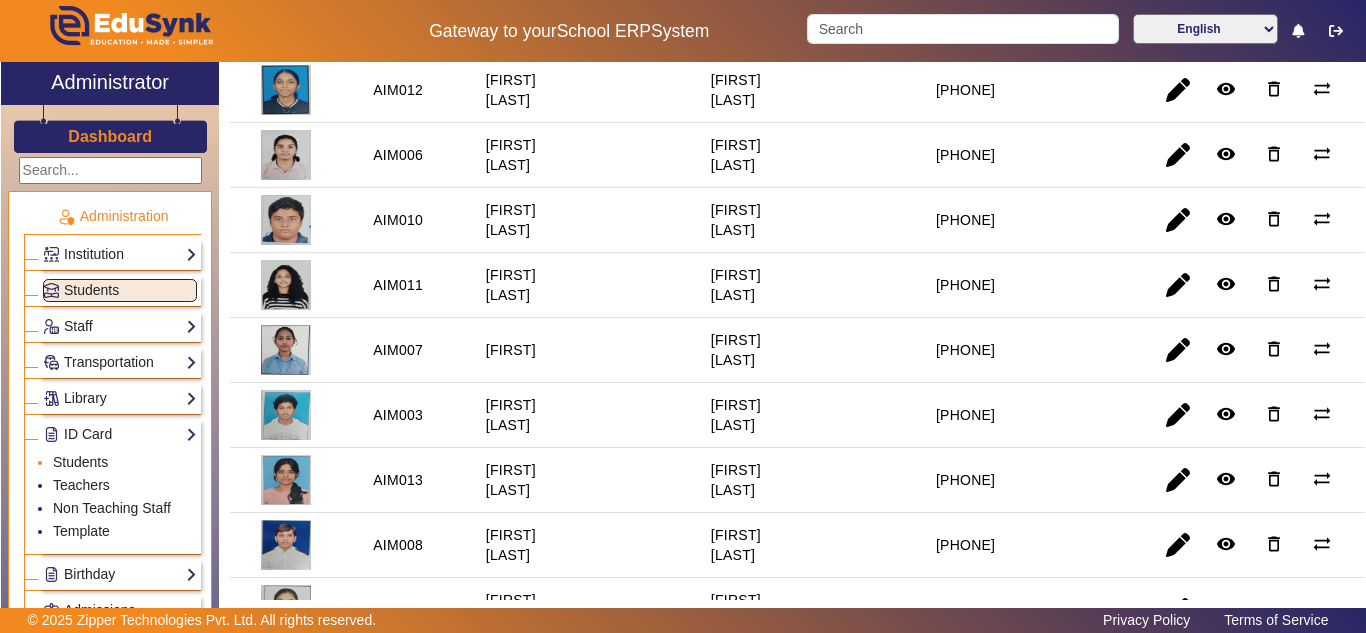 click on "Students" 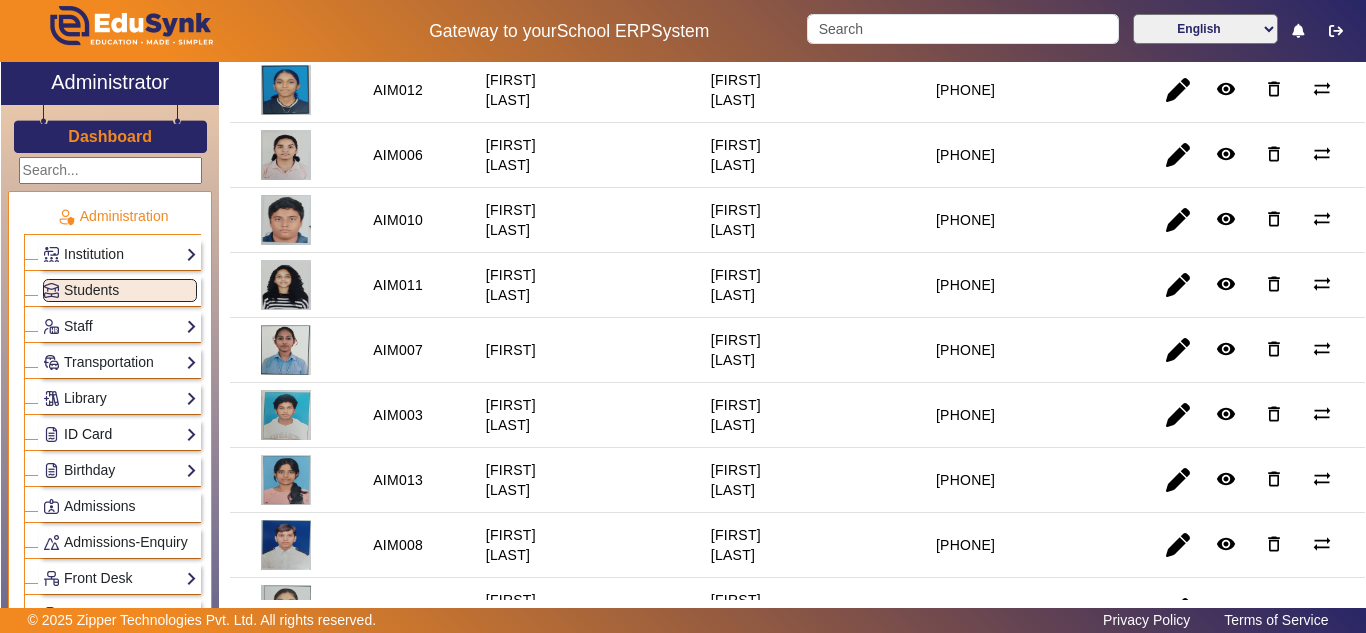 click on "ID Card" 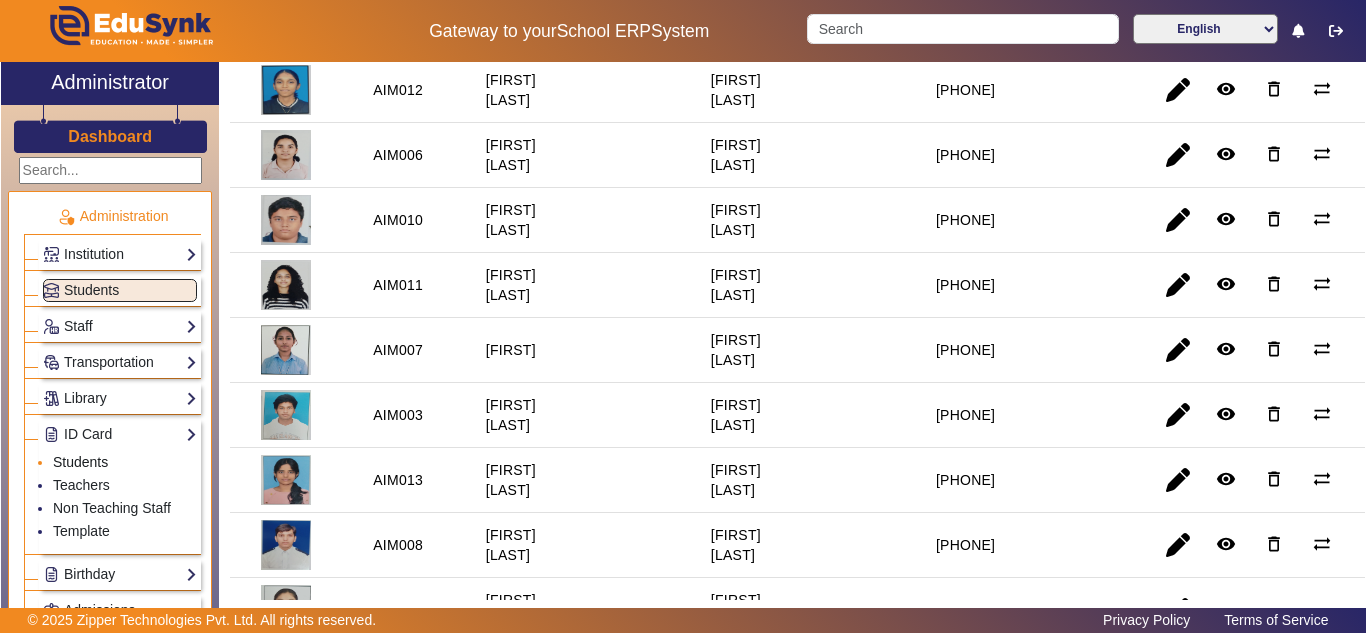 click on "Students" 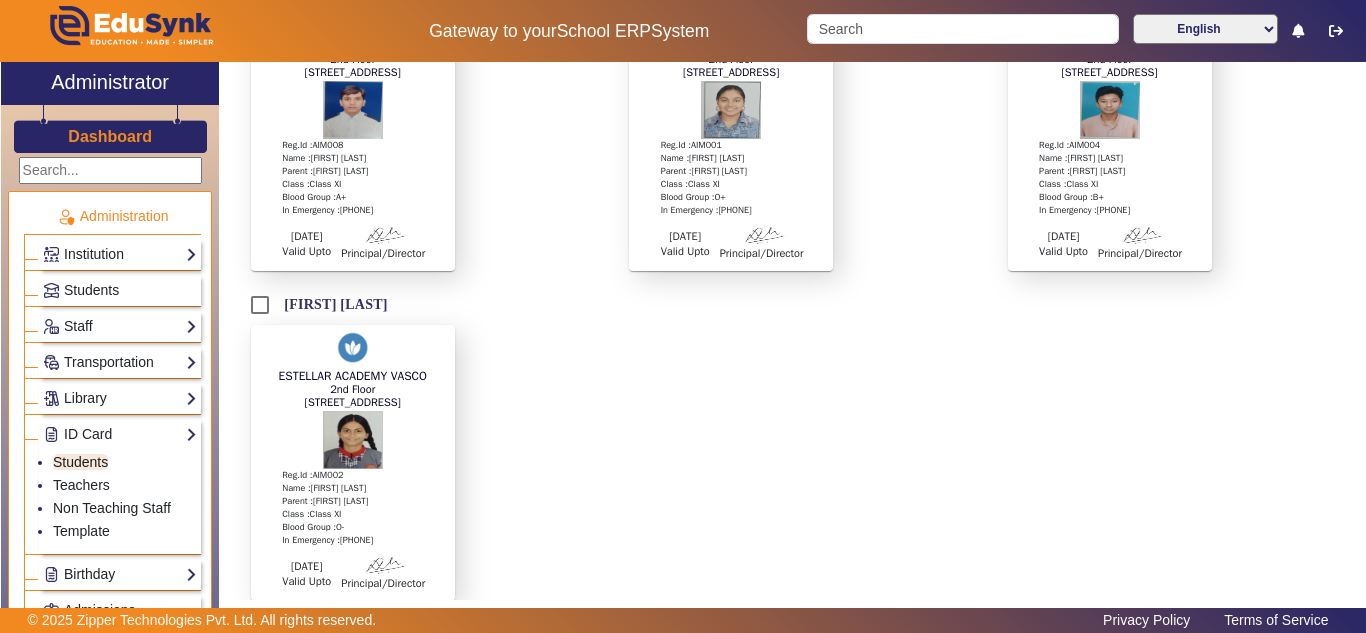 scroll, scrollTop: 1480, scrollLeft: 0, axis: vertical 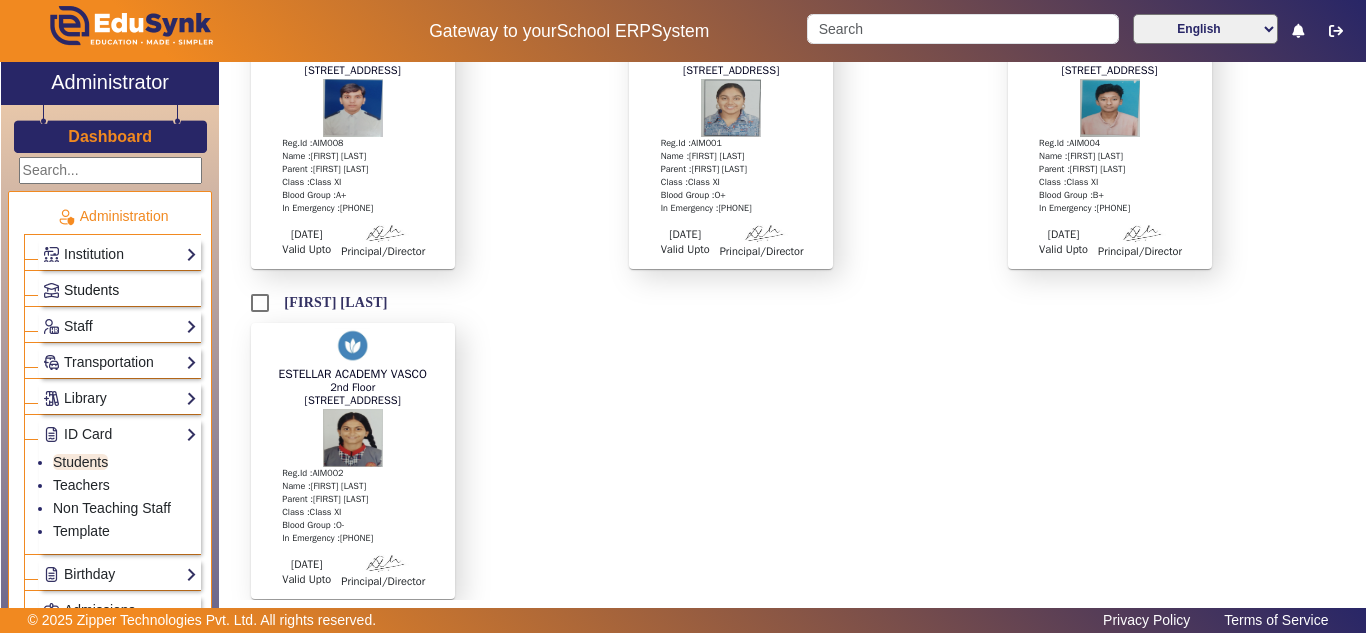 click on "Students" 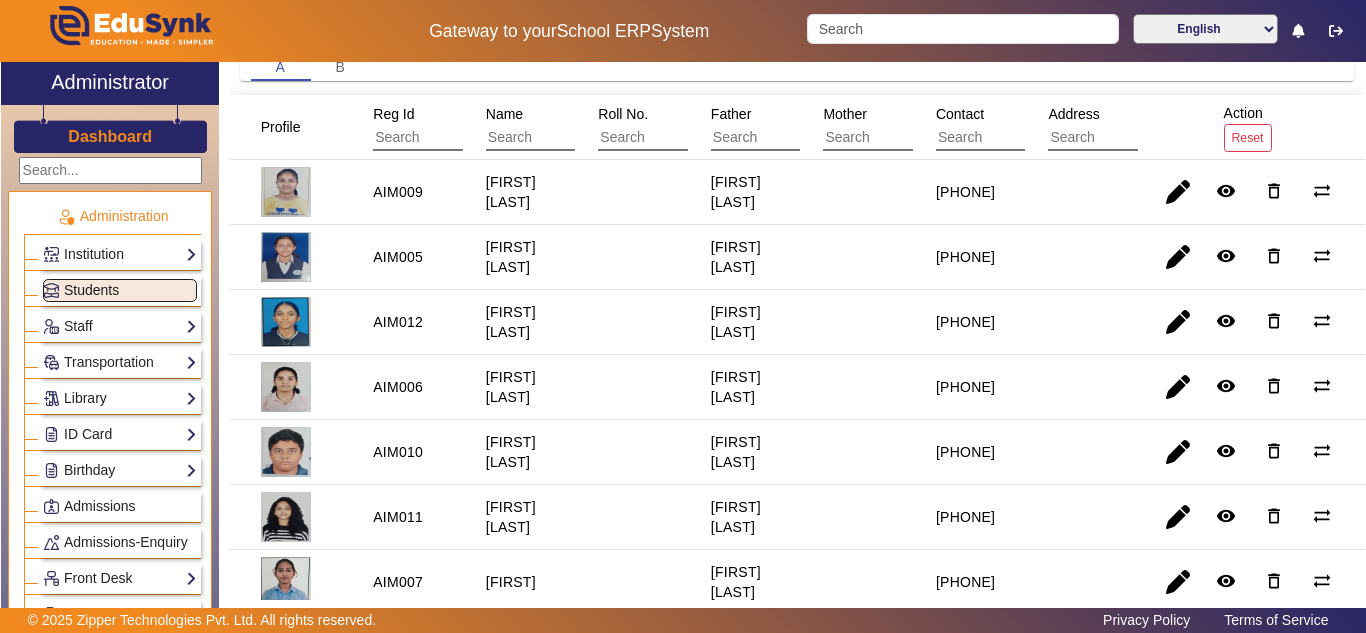 scroll, scrollTop: 300, scrollLeft: 0, axis: vertical 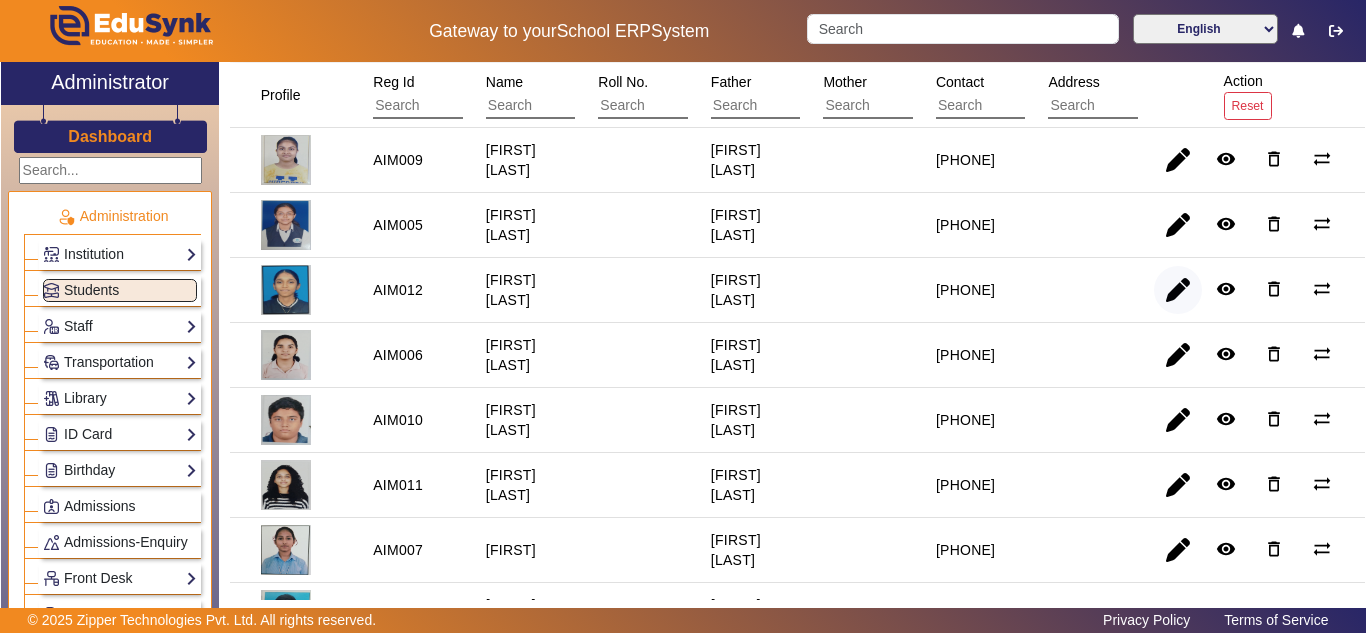 click at bounding box center [1178, 355] 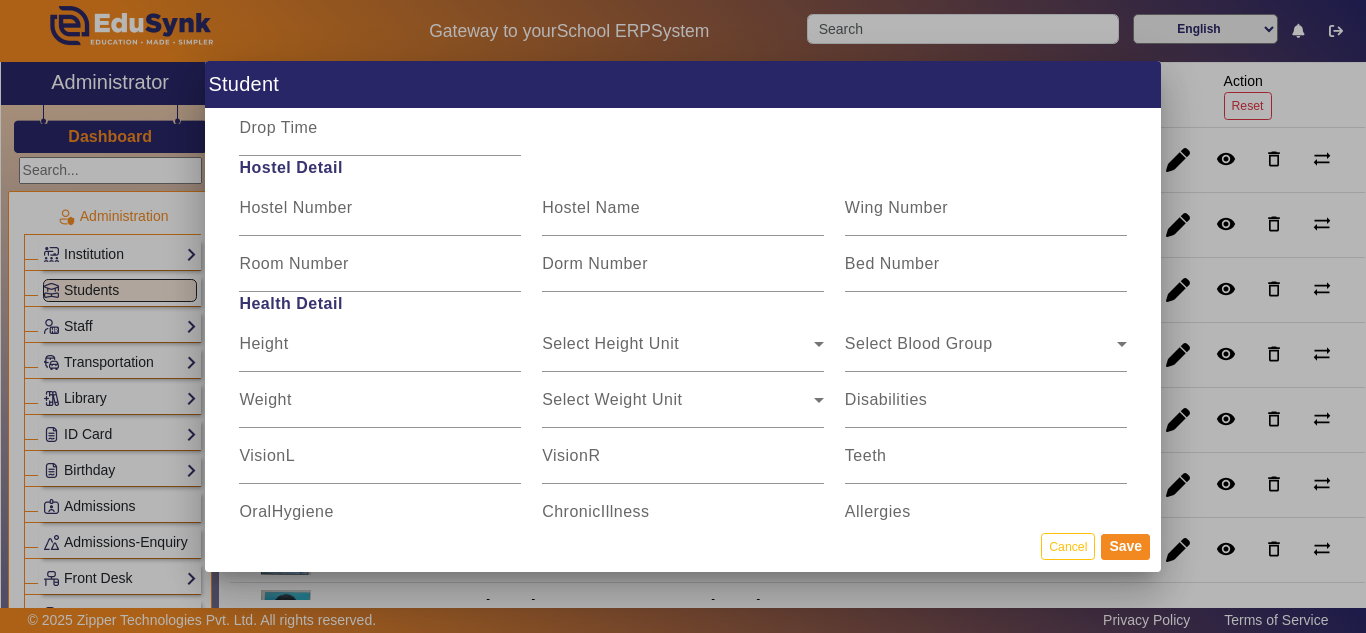 scroll, scrollTop: 2400, scrollLeft: 0, axis: vertical 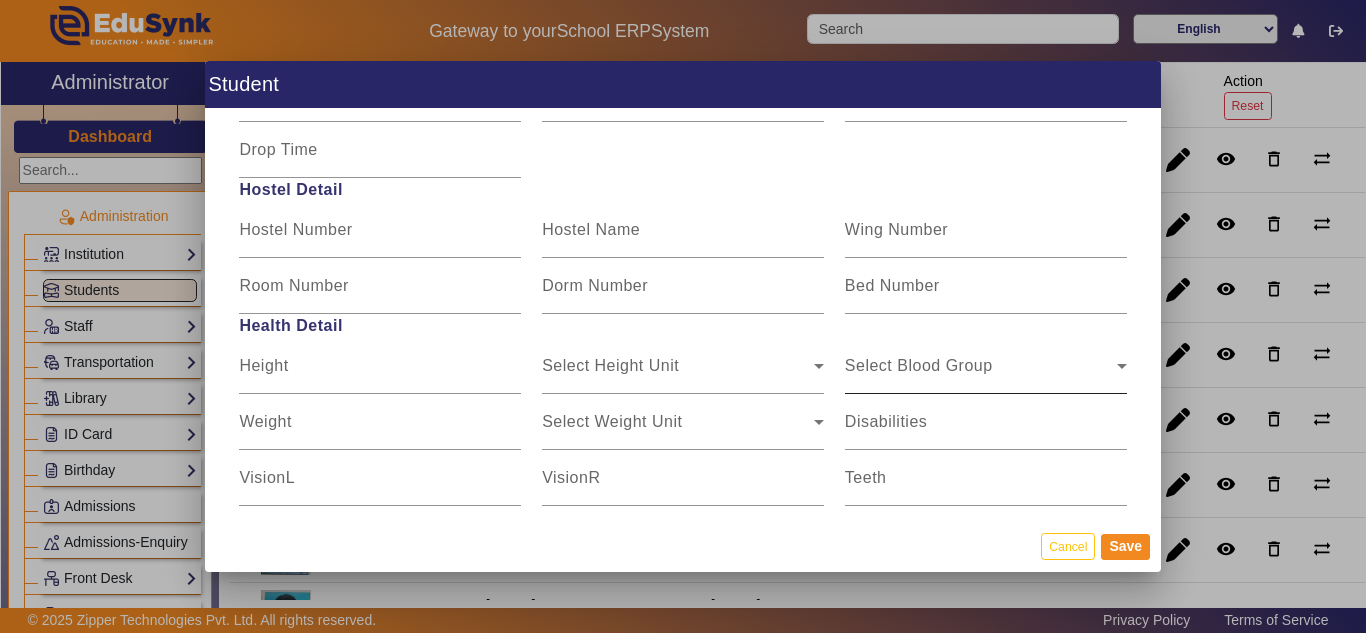 click on "Select Blood Group" at bounding box center [981, 374] 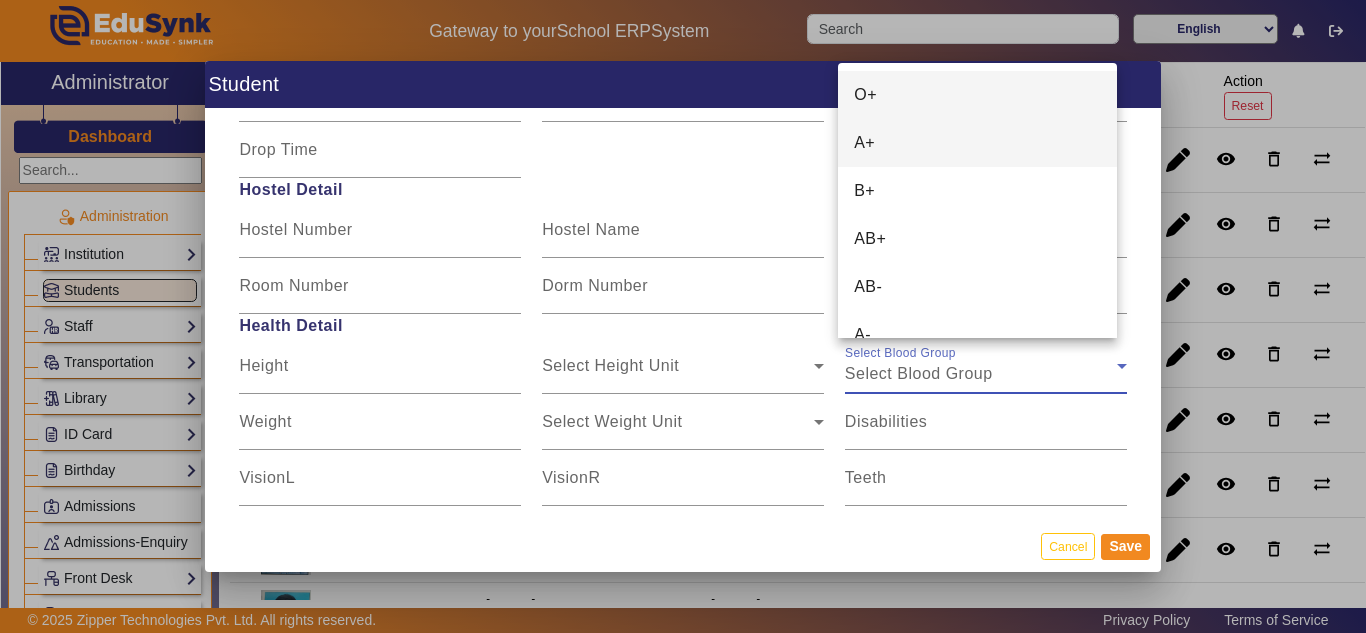 click on "A+" at bounding box center [977, 143] 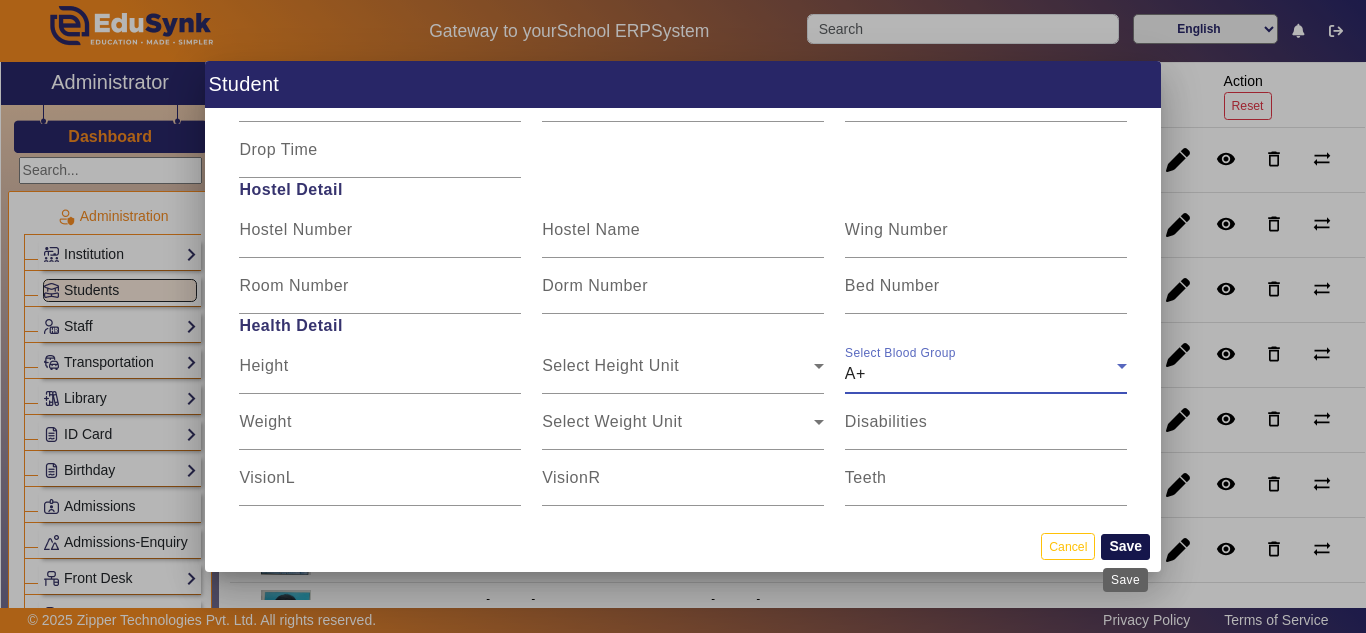 click on "Save" at bounding box center [1125, 547] 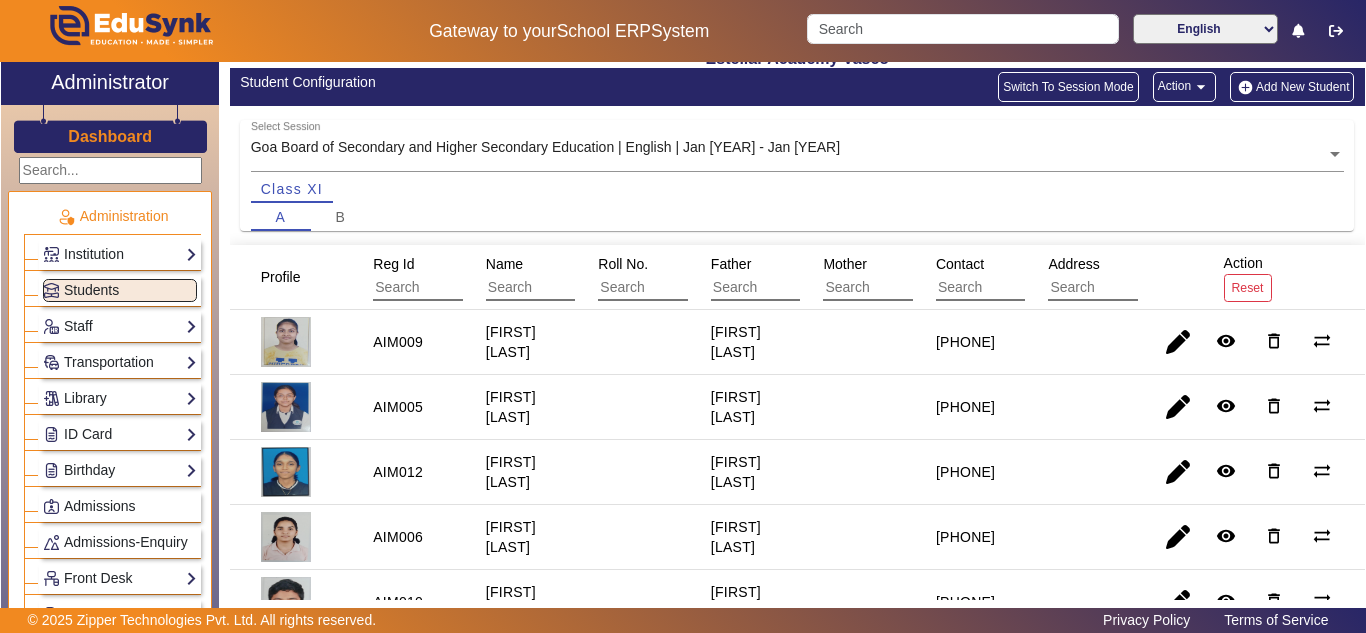 scroll, scrollTop: 0, scrollLeft: 0, axis: both 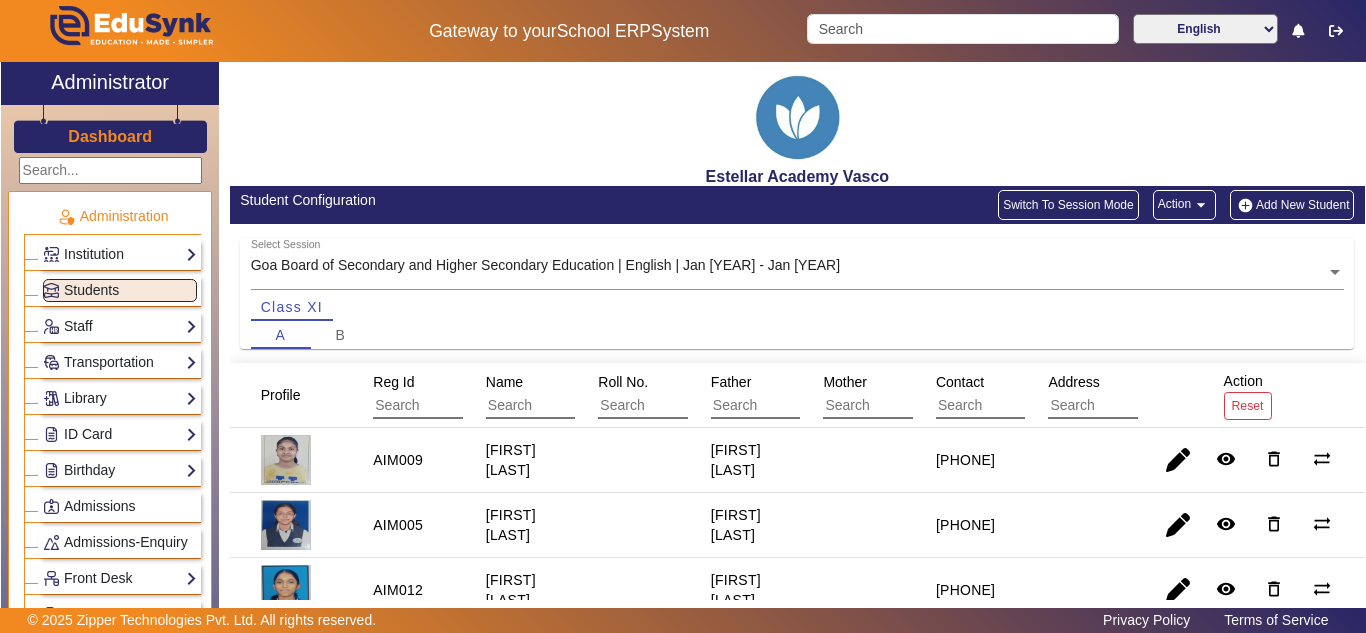 click on "Add New Student" 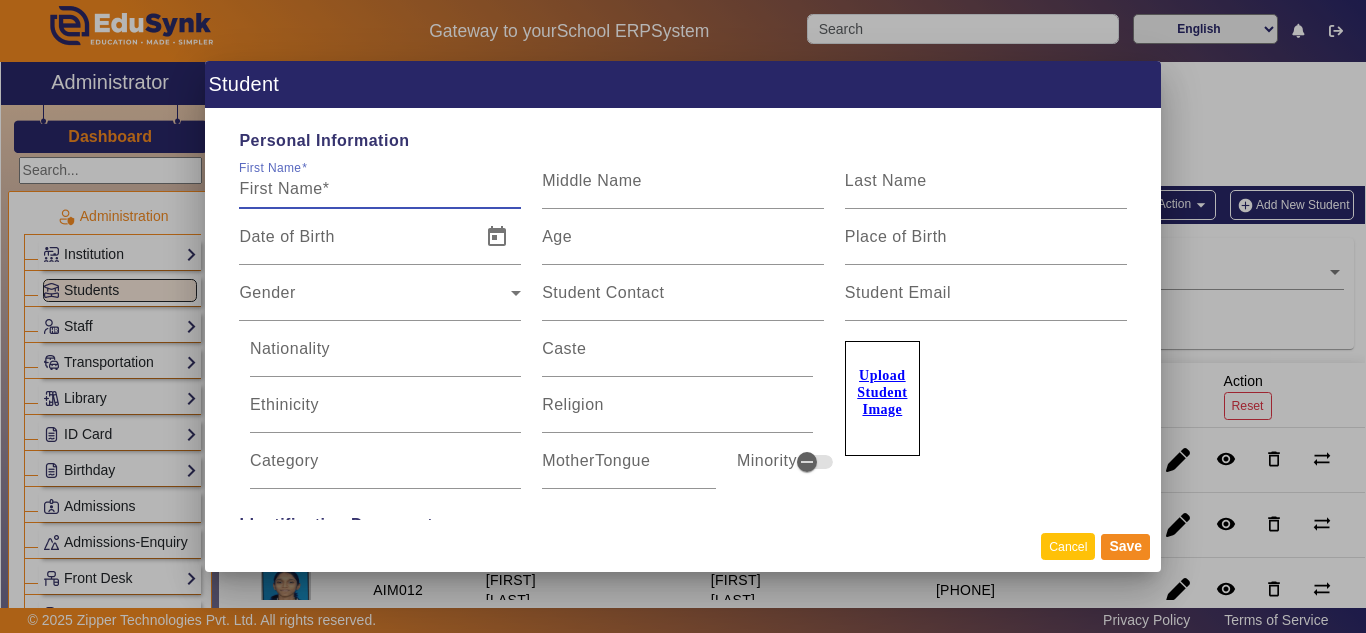 click on "Cancel" at bounding box center [1068, 546] 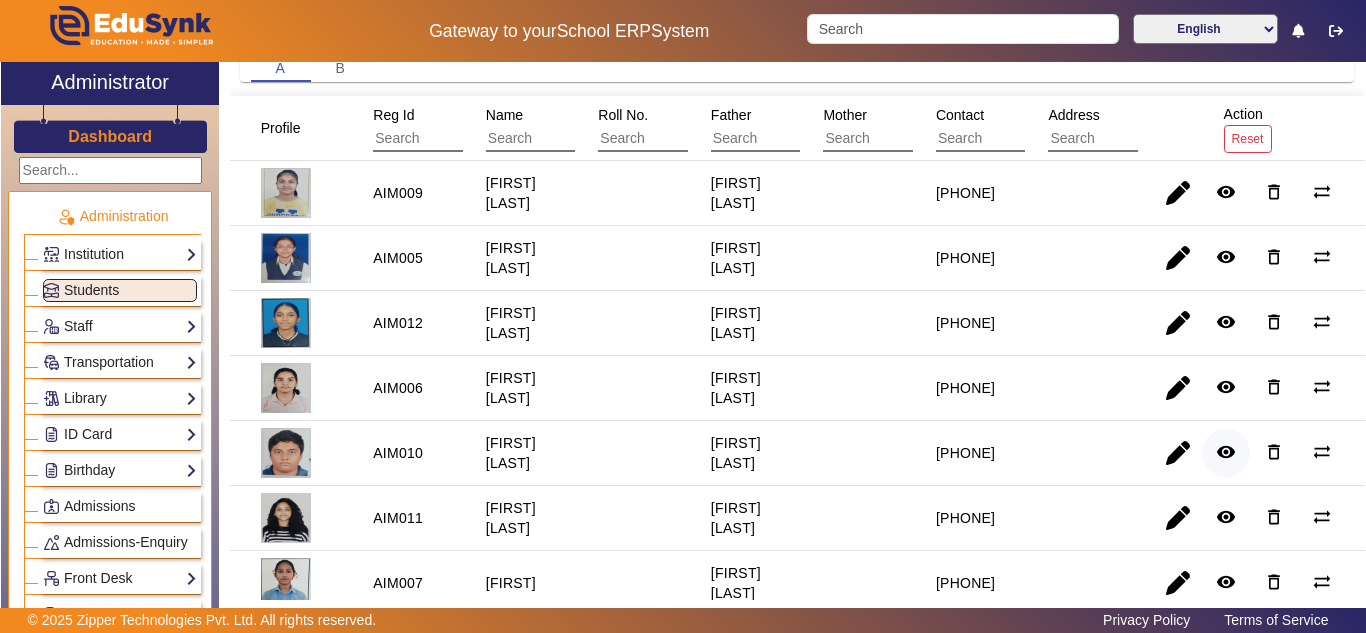 scroll, scrollTop: 42, scrollLeft: 0, axis: vertical 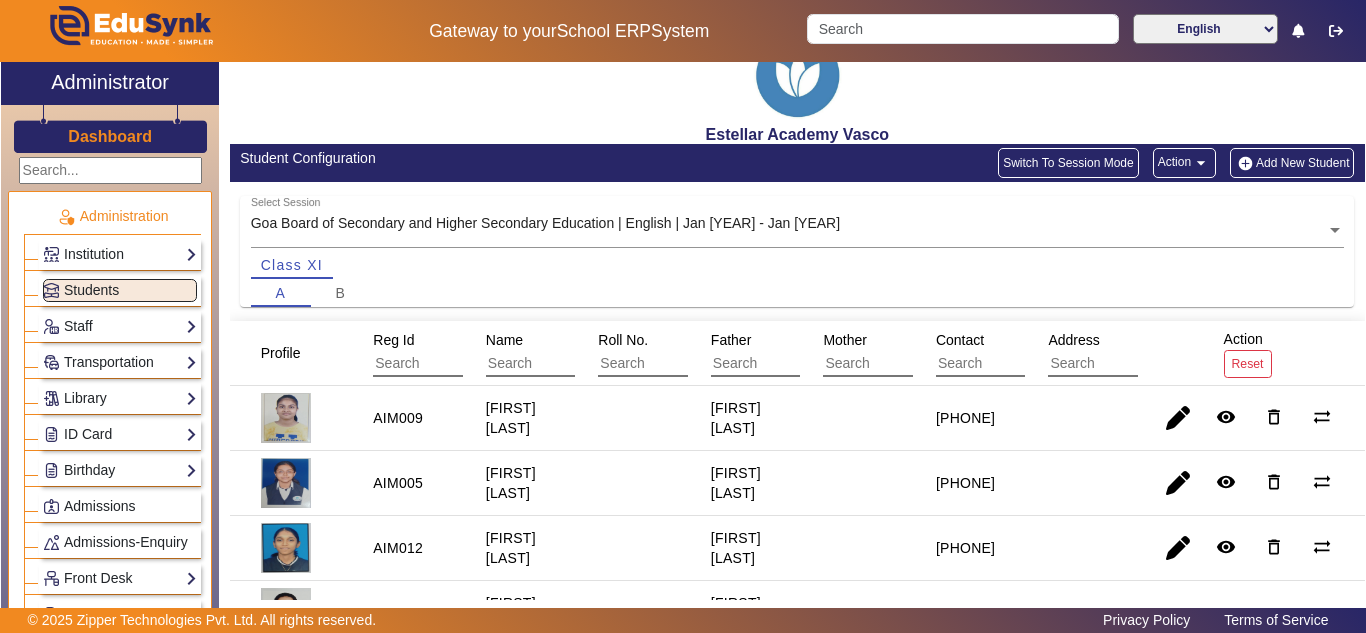 click on "Add New Student" 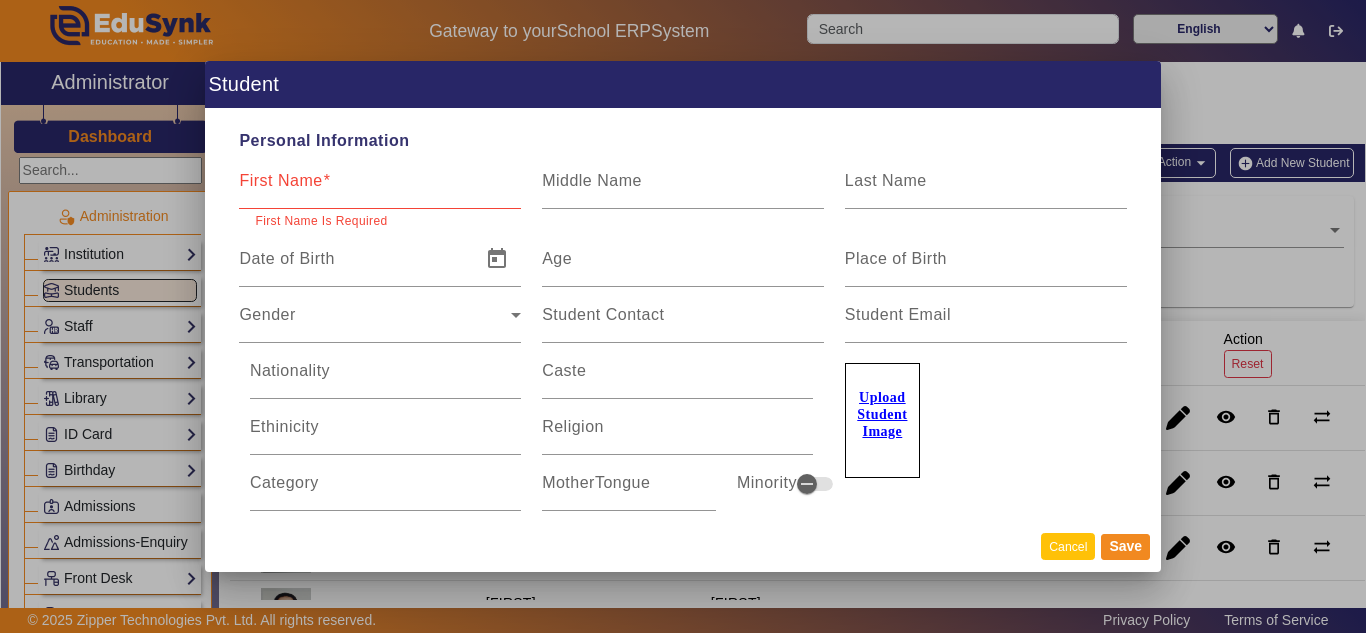 click on "Cancel" at bounding box center (1068, 546) 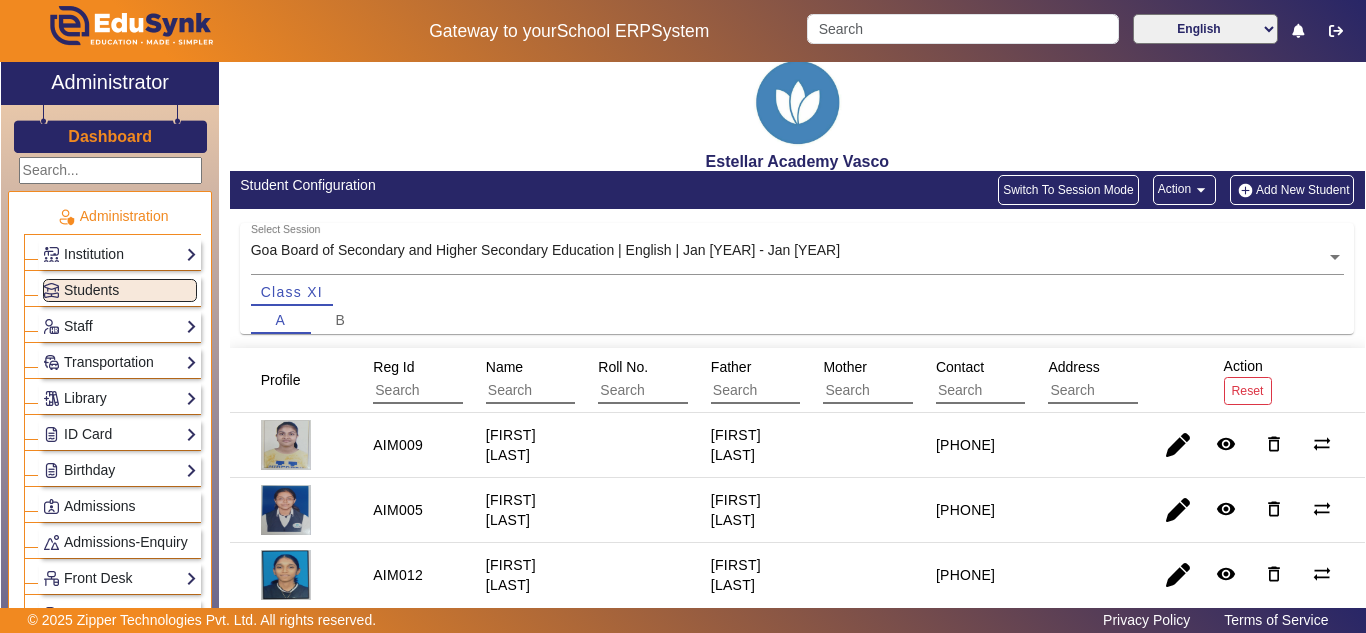 scroll, scrollTop: 0, scrollLeft: 0, axis: both 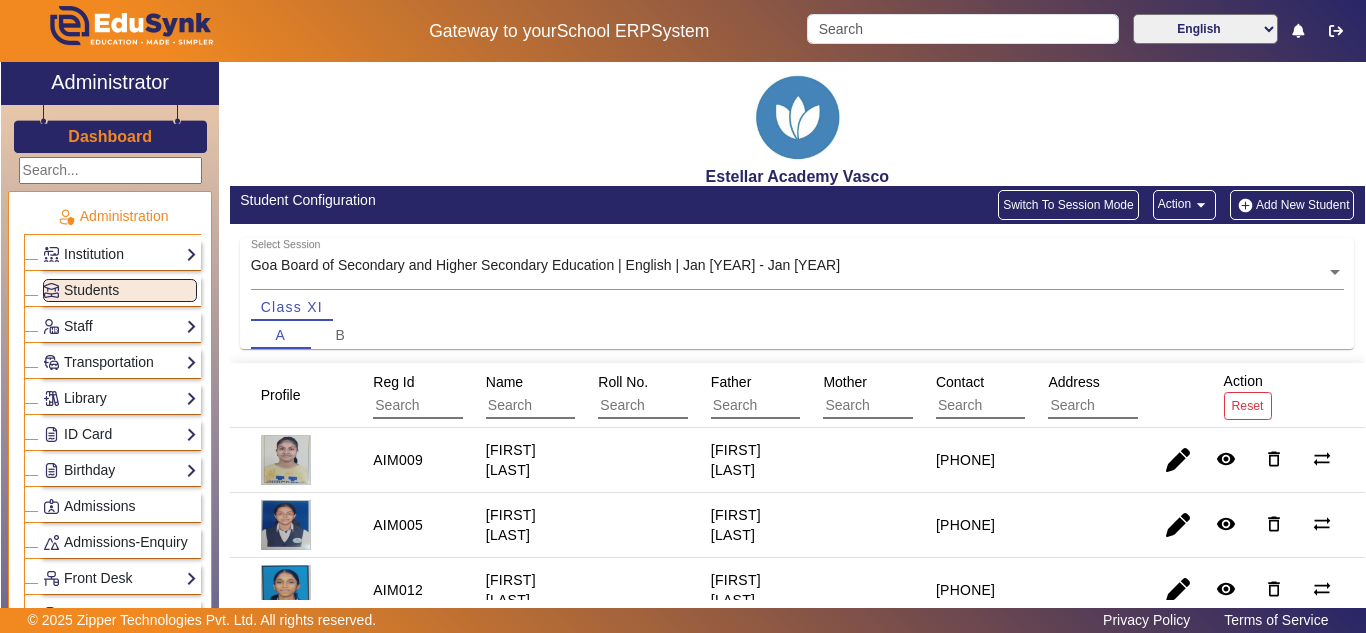 click on "Add New Student" 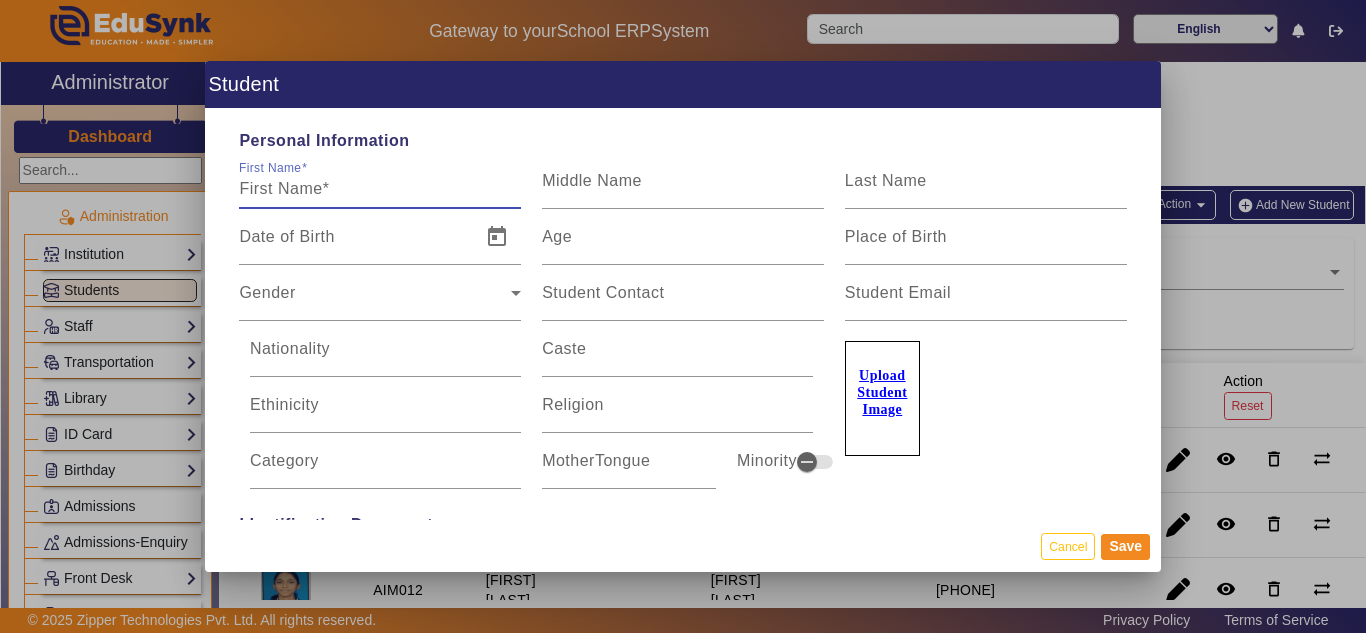 paste on "[FIRST]" 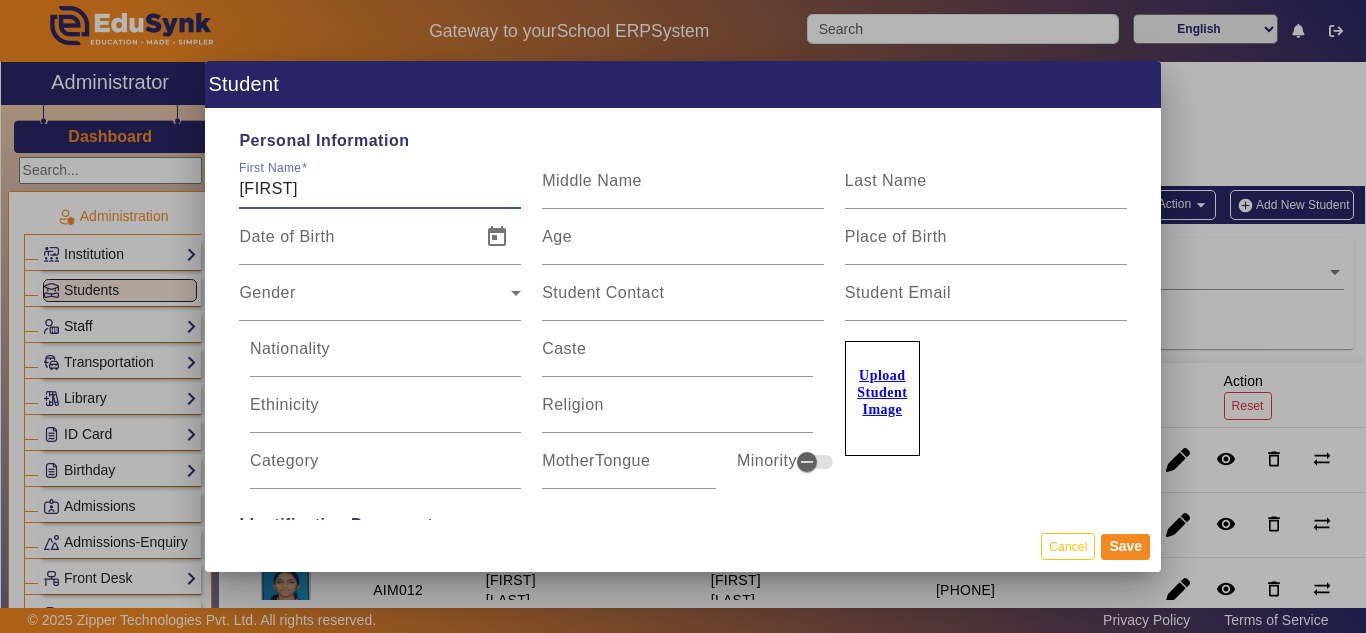 type on "[FIRST]" 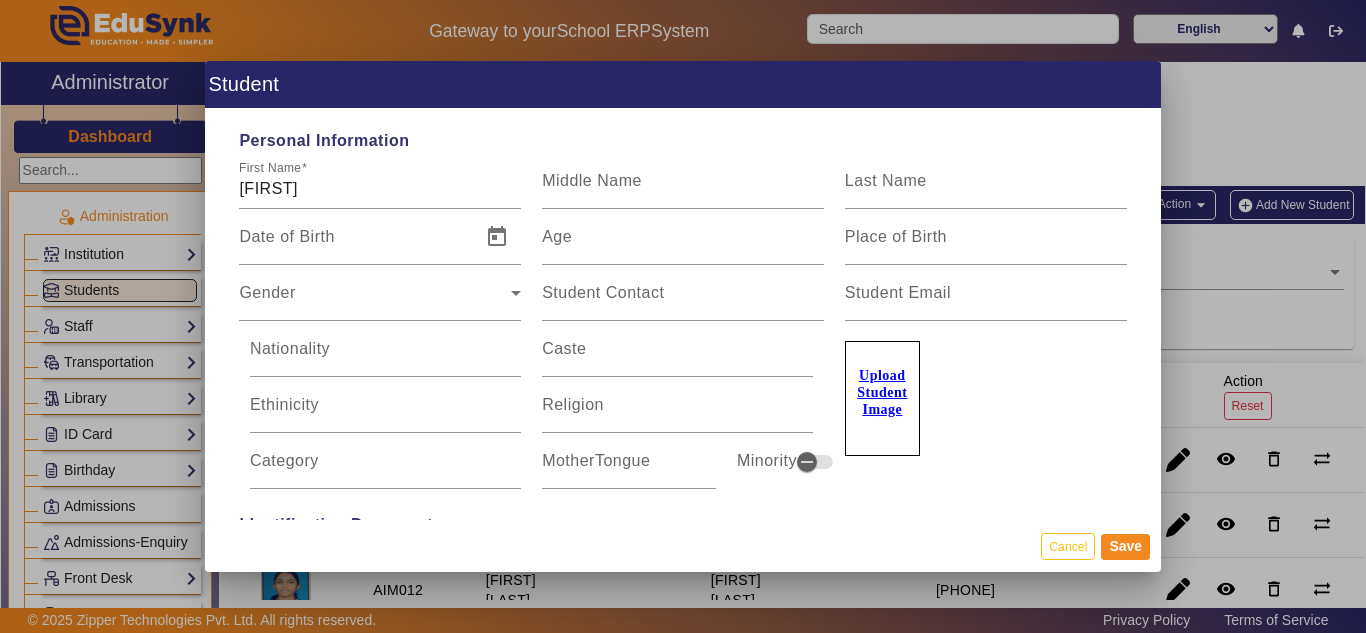 click on "Upload Student Image" at bounding box center (882, 392) 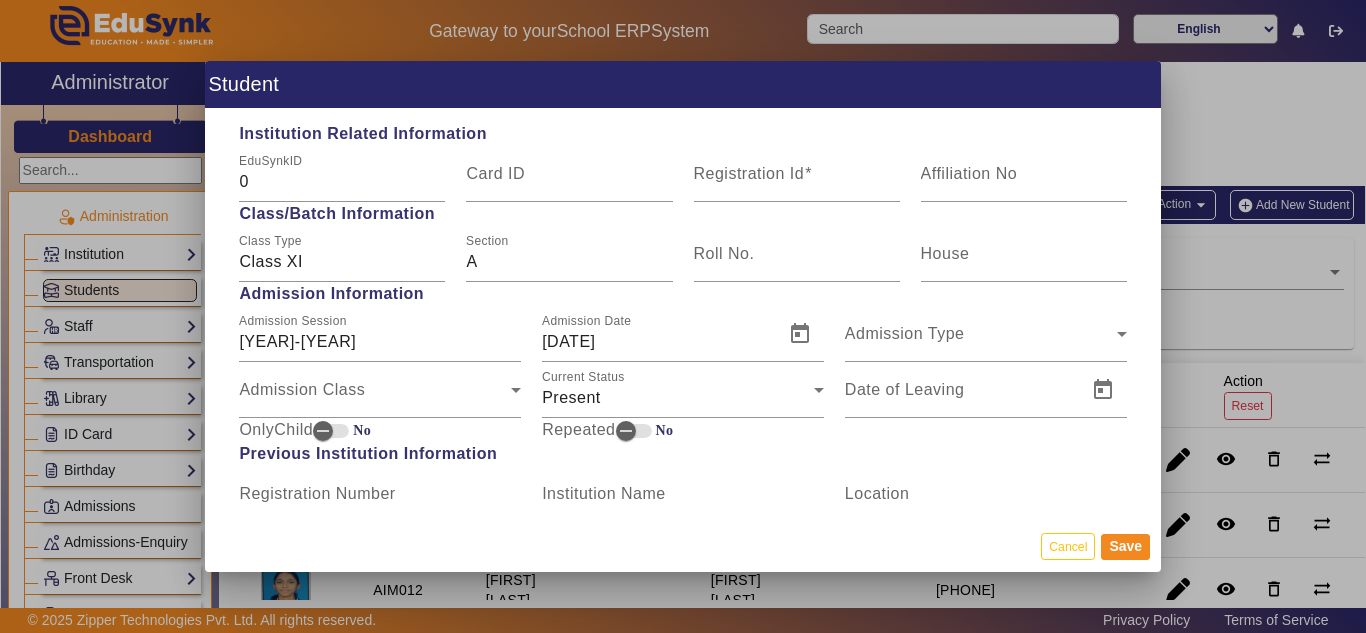 scroll, scrollTop: 800, scrollLeft: 0, axis: vertical 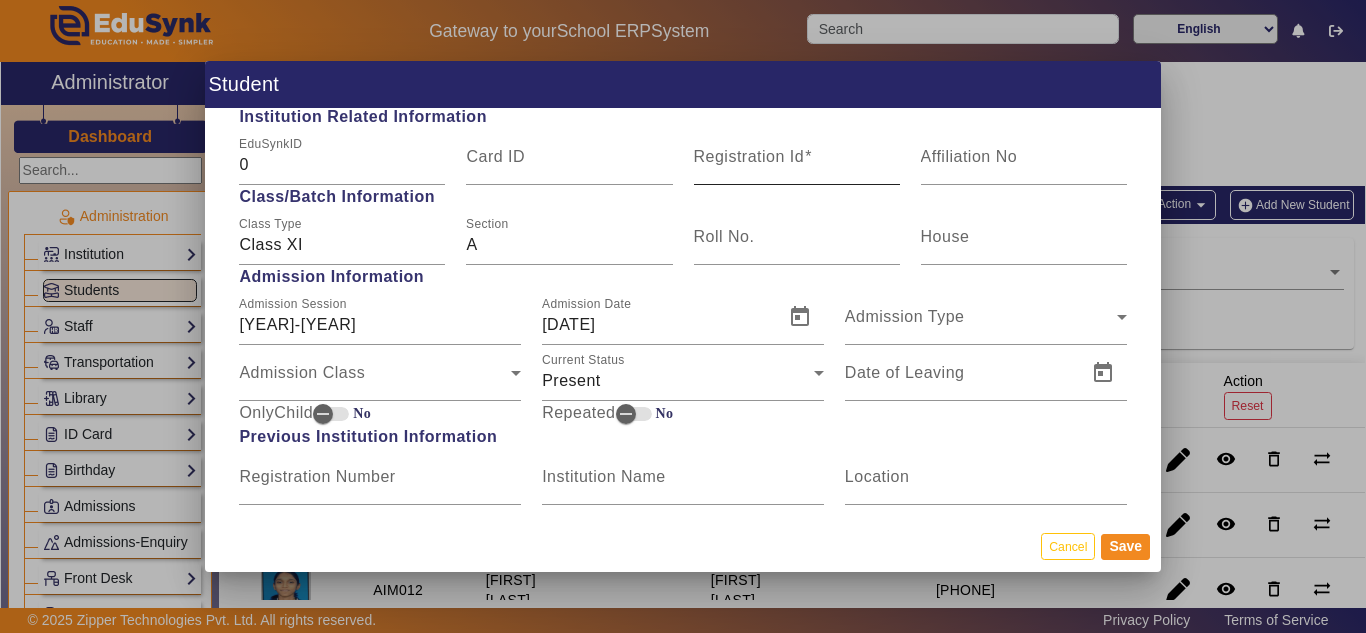 click on "Registration Id" at bounding box center [797, 165] 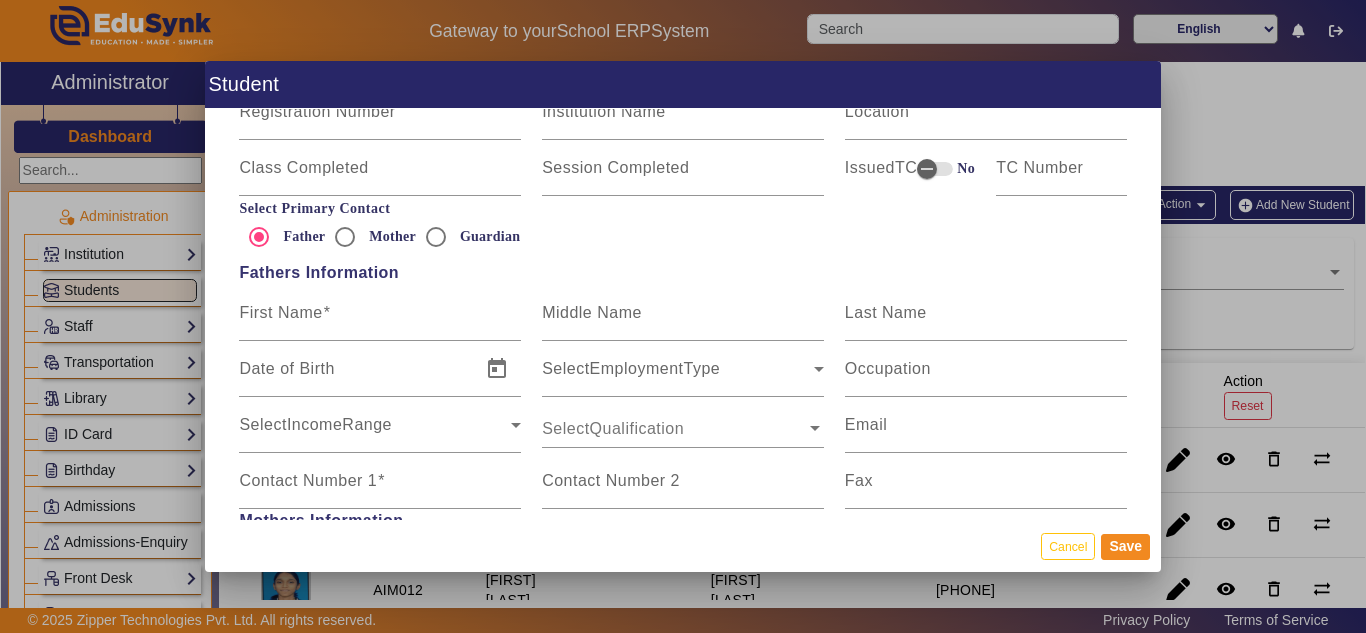 scroll, scrollTop: 1200, scrollLeft: 0, axis: vertical 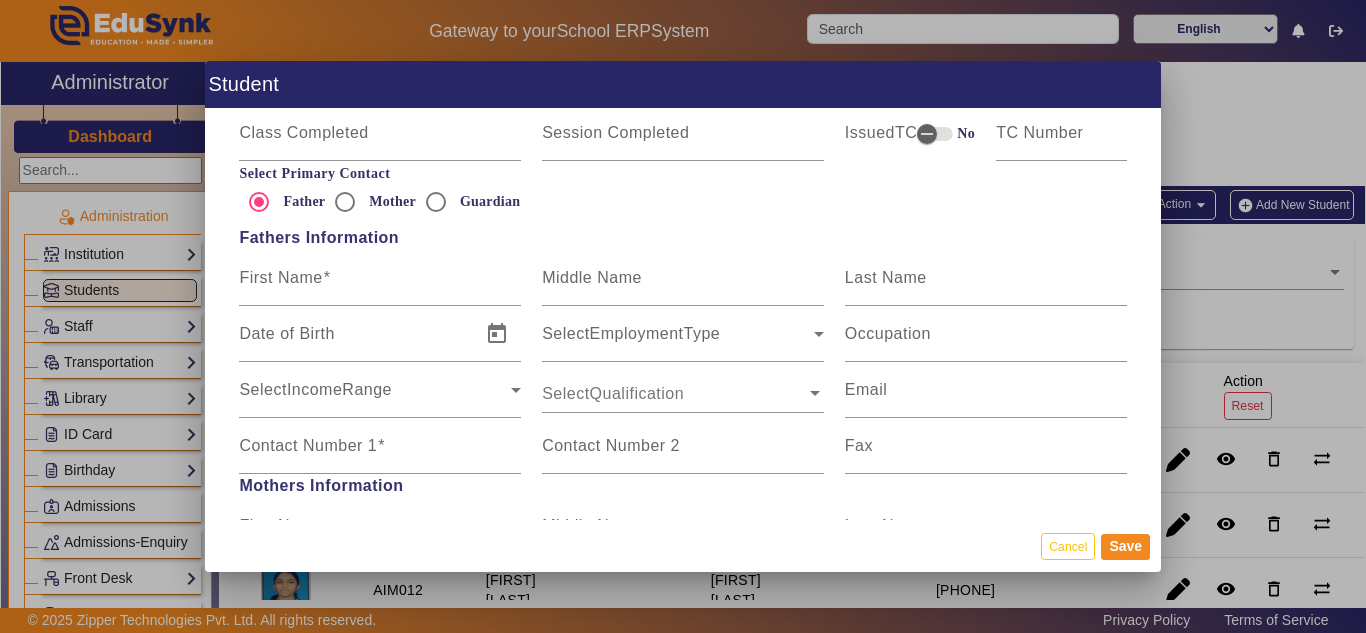type on "AIM014" 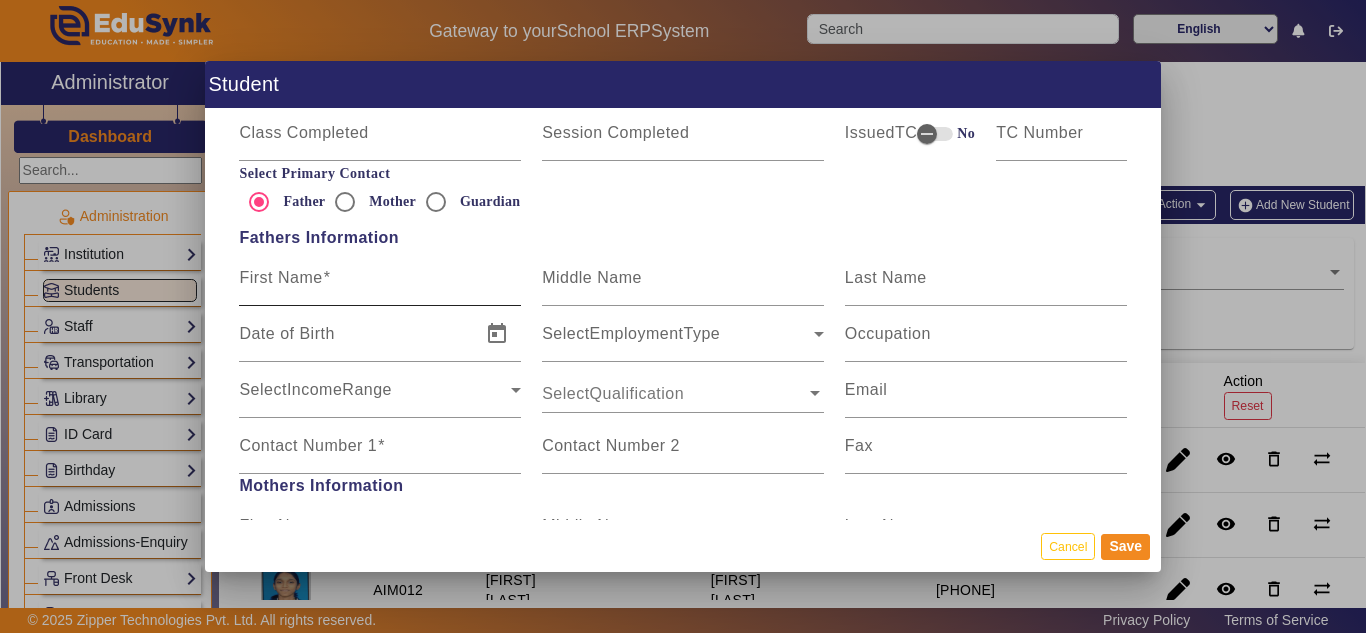 click on "First Name" at bounding box center (280, 277) 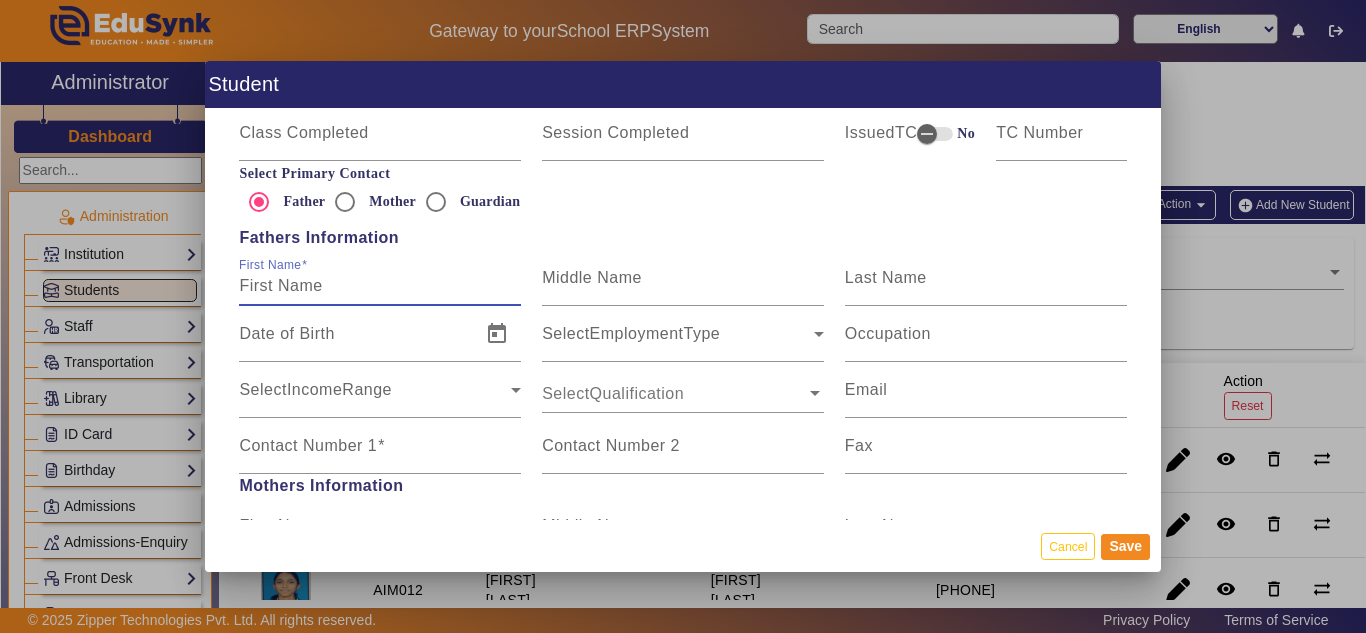 paste on "[FIRST] [LAST]" 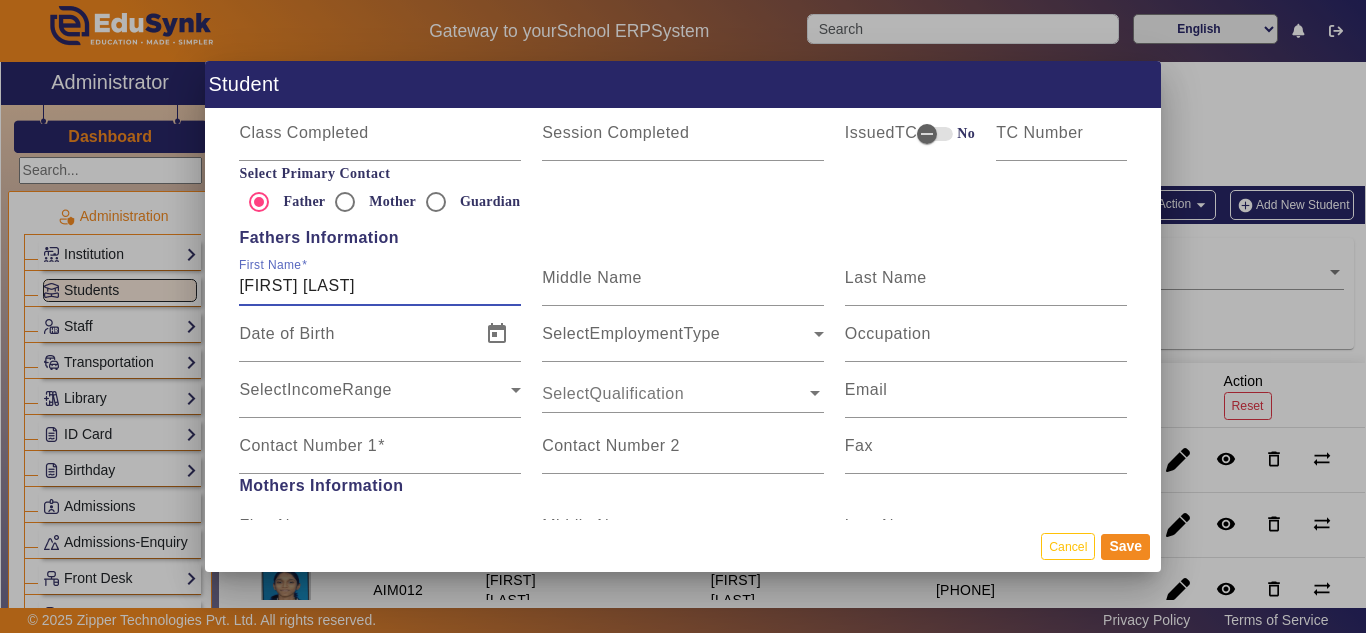 type on "[FIRST] [LAST]" 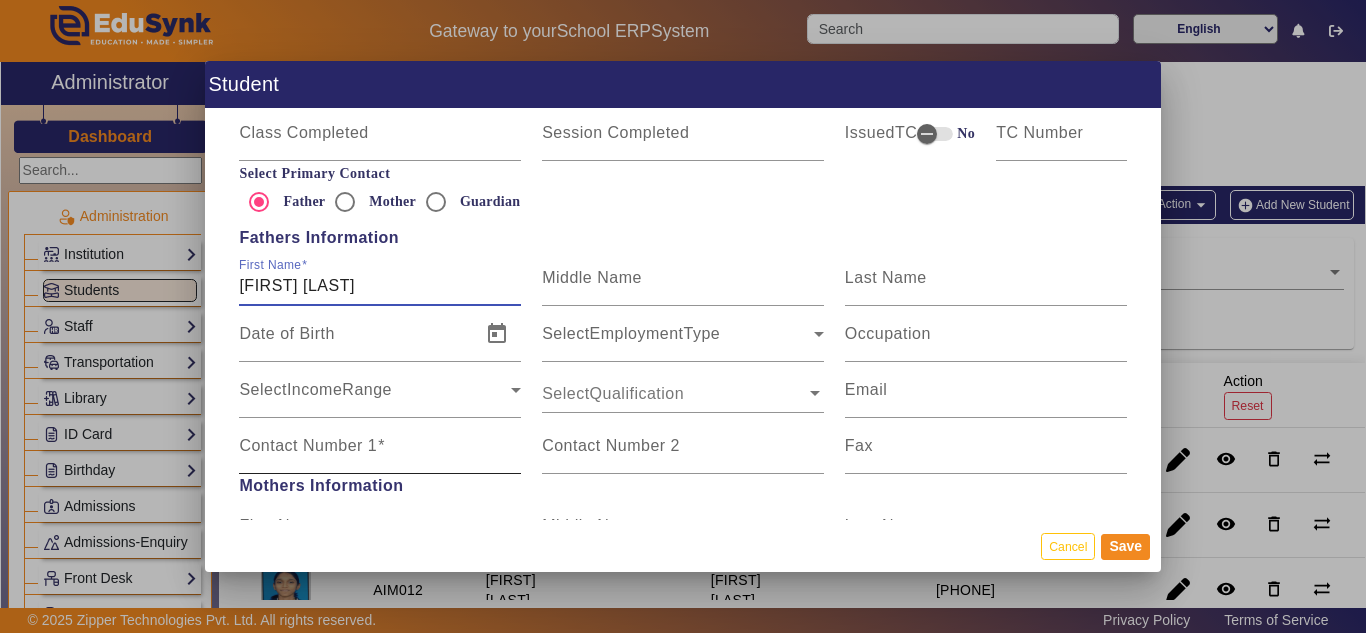 click on "Contact Number 1" at bounding box center [312, 446] 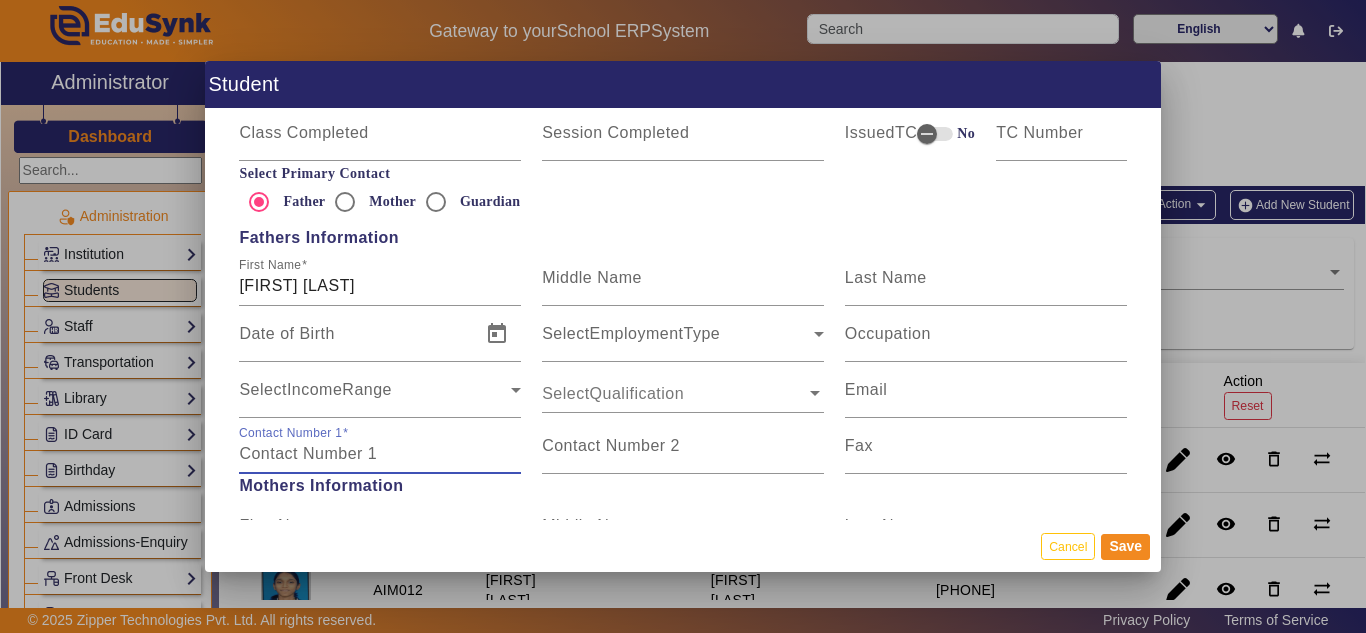 paste on "[PHONE]" 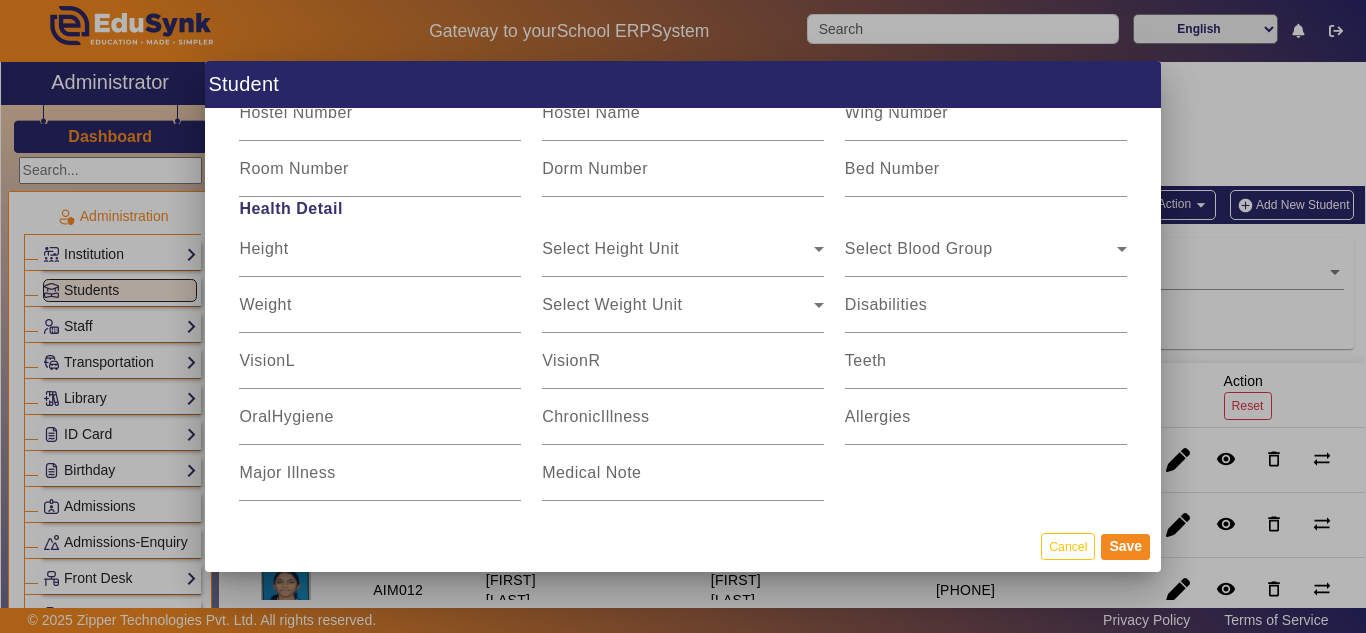 scroll, scrollTop: 2518, scrollLeft: 0, axis: vertical 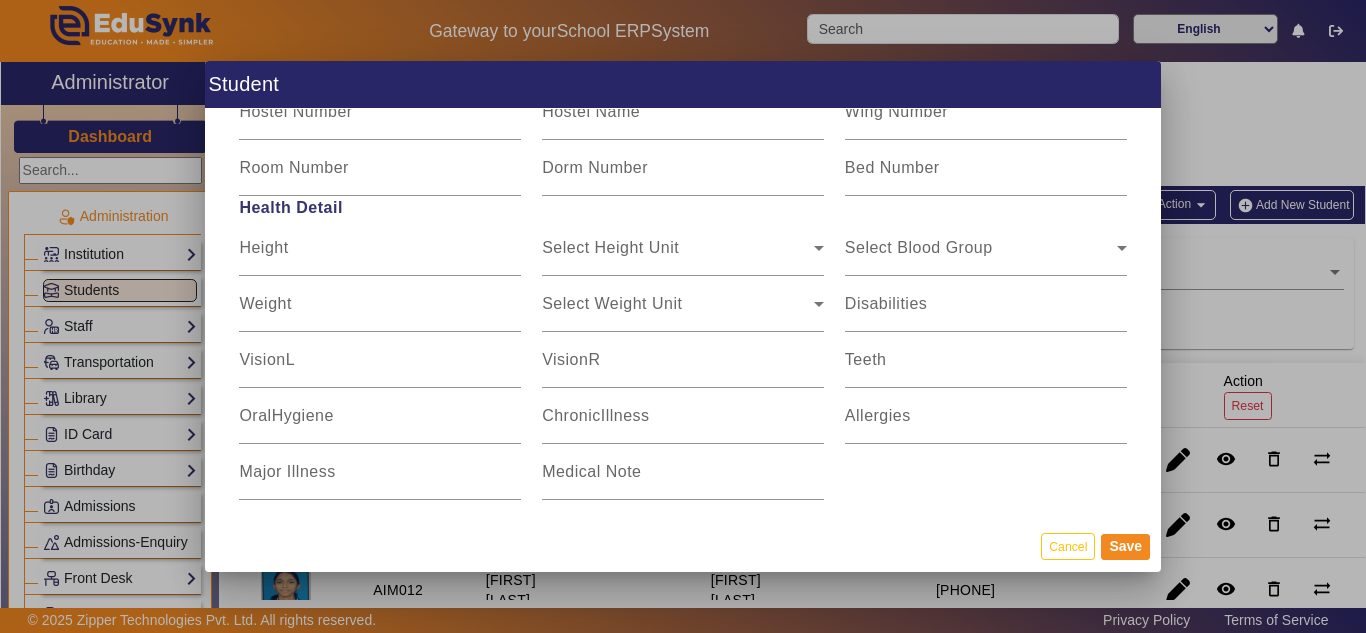 type on "[PHONE]" 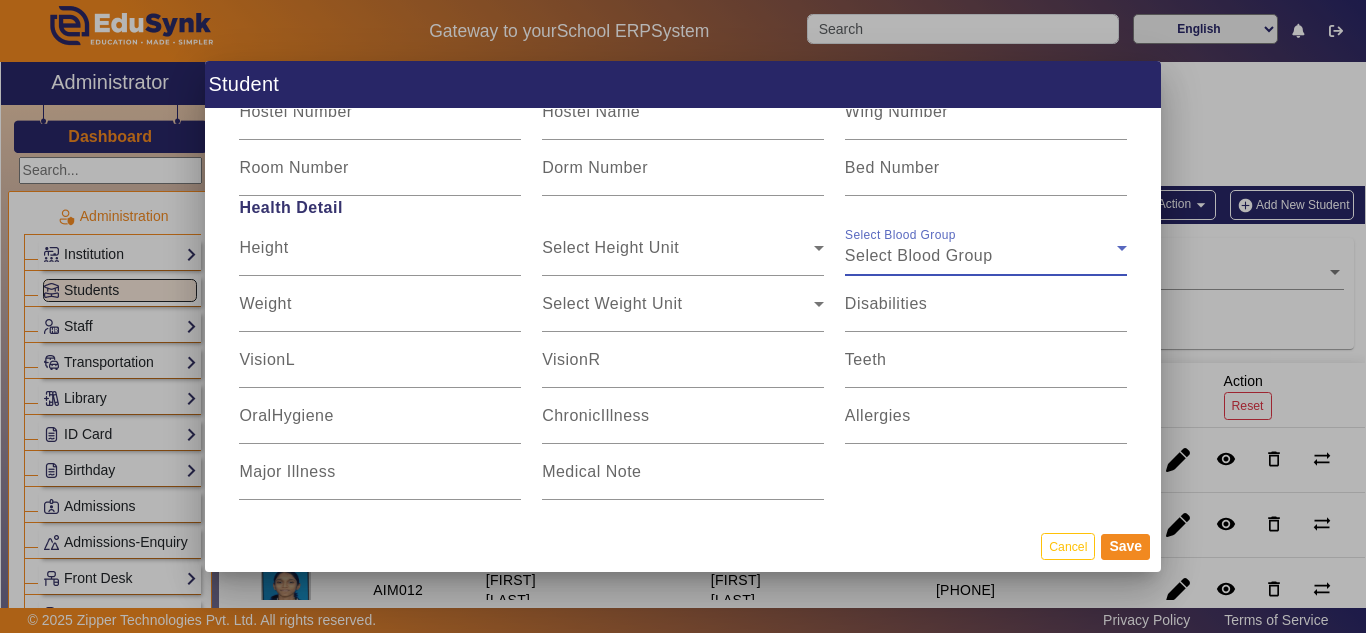 click on "Select Blood Group" at bounding box center (919, 255) 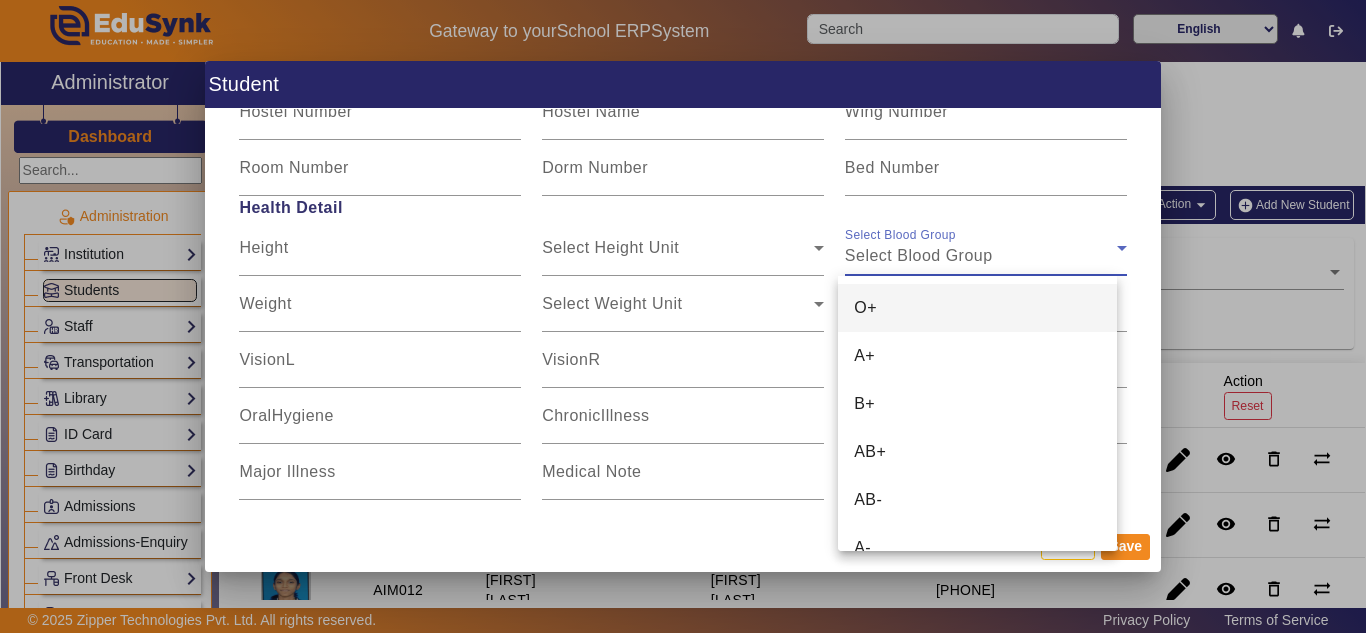 click on "O+" at bounding box center [977, 308] 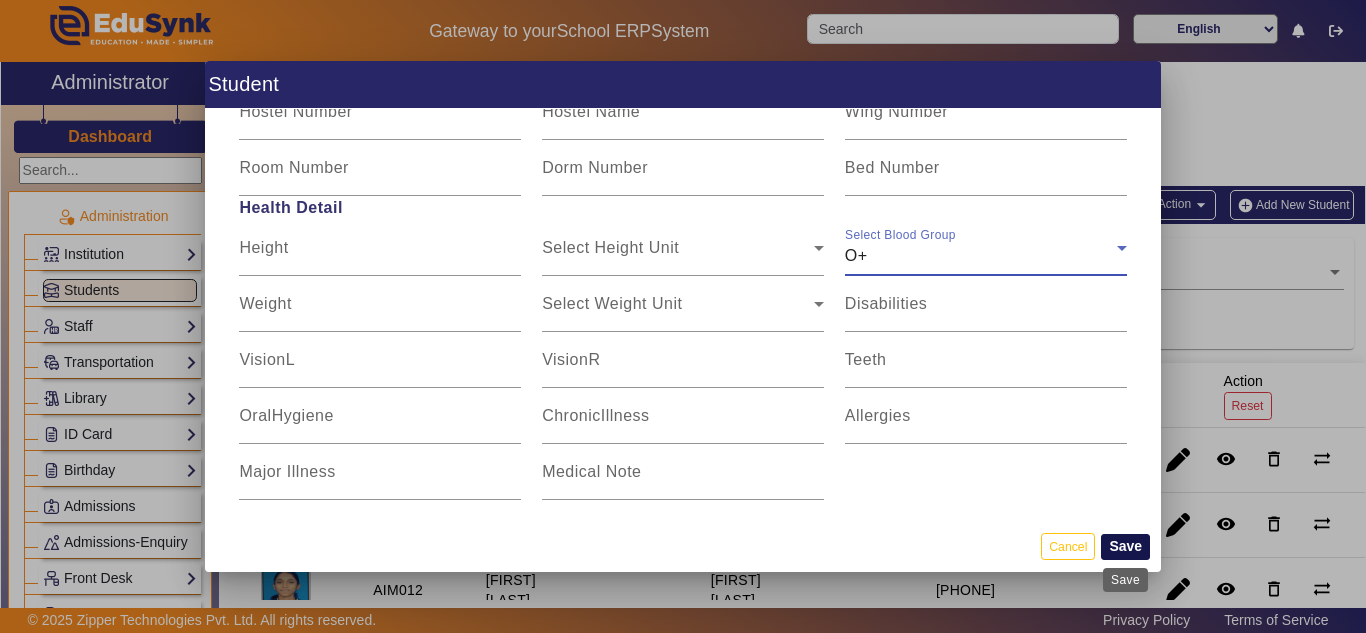 click on "Save" at bounding box center [1125, 547] 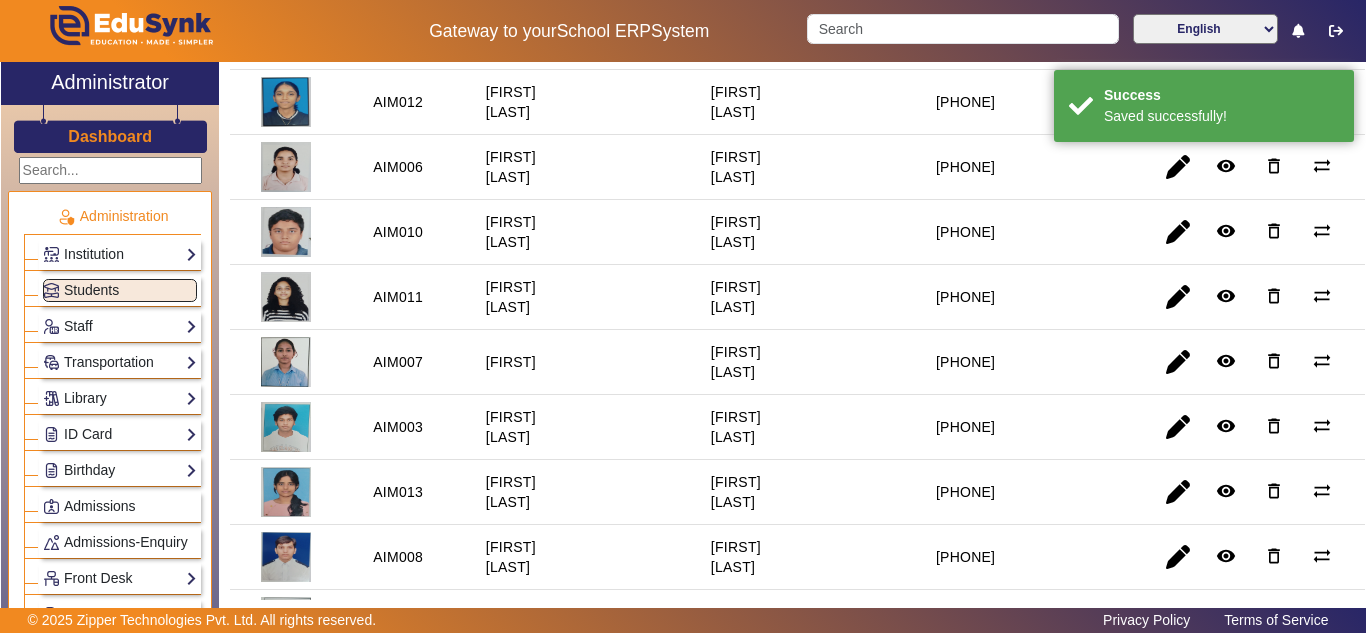scroll, scrollTop: 500, scrollLeft: 0, axis: vertical 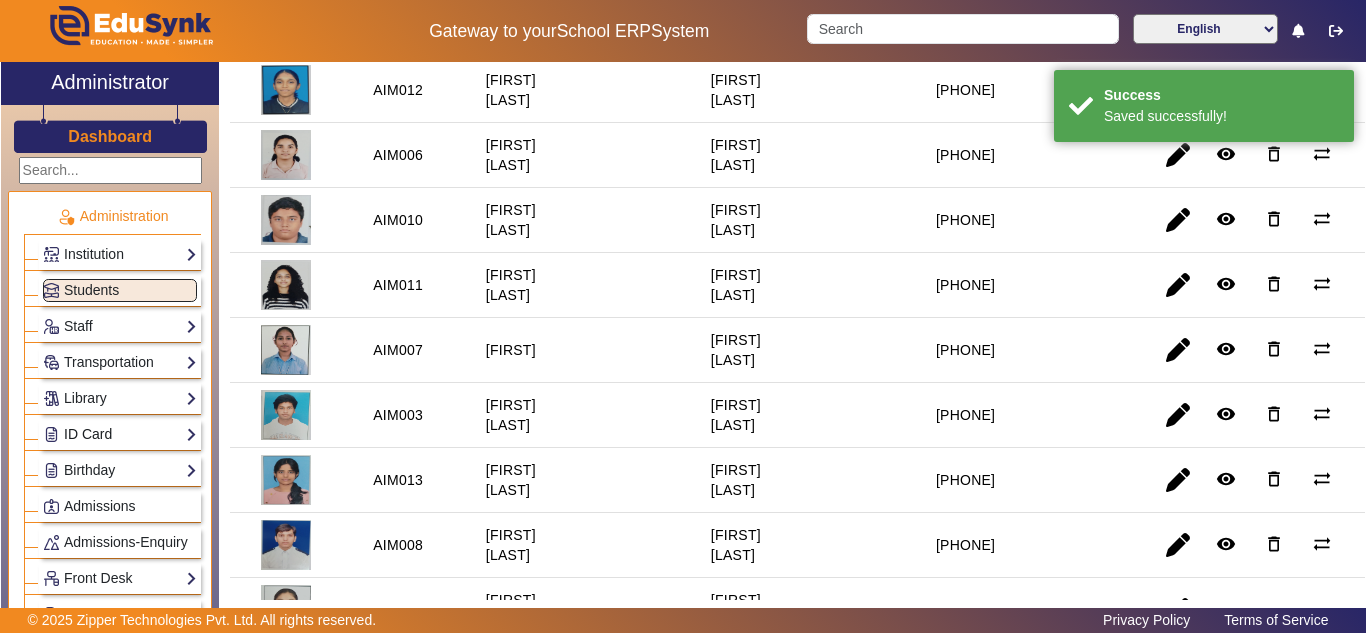 click on "ID Card" 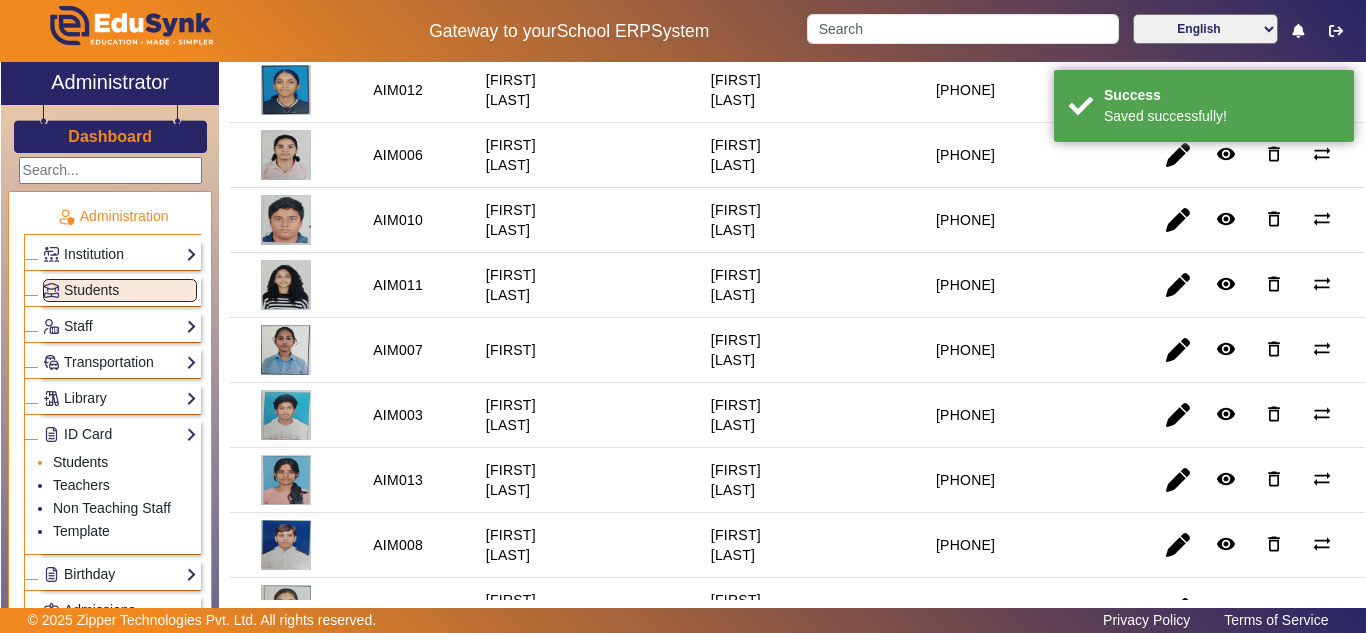 click on "Students" 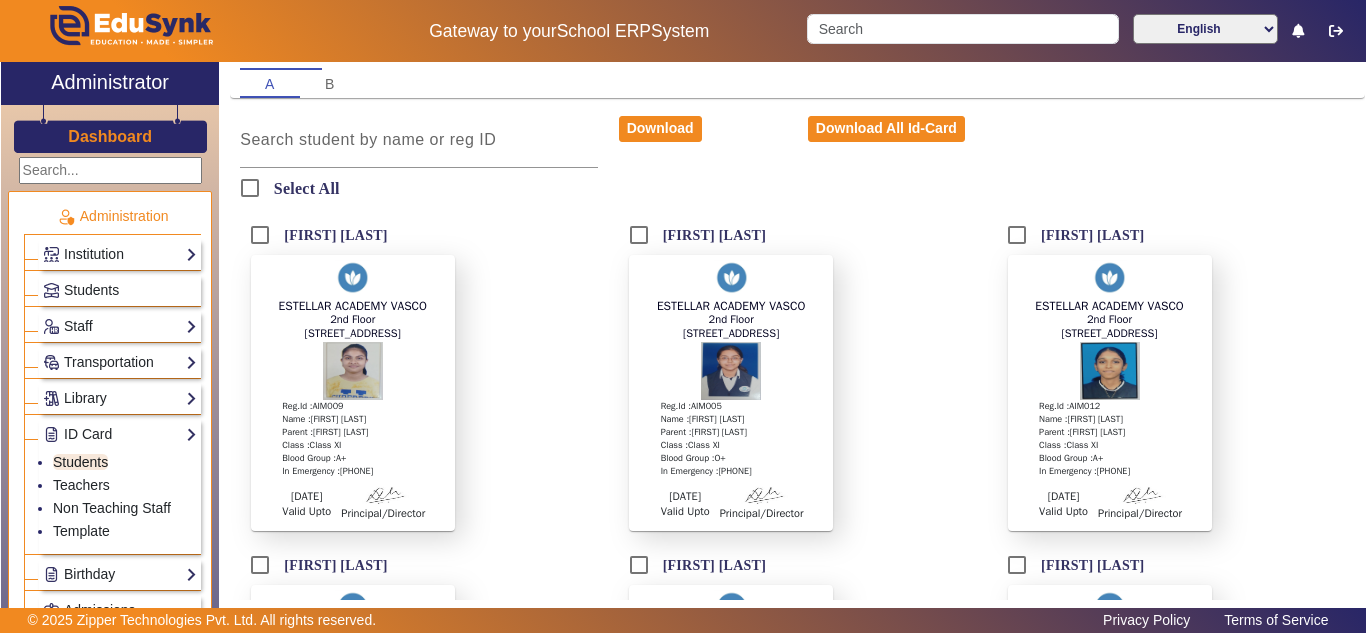 scroll, scrollTop: 0, scrollLeft: 0, axis: both 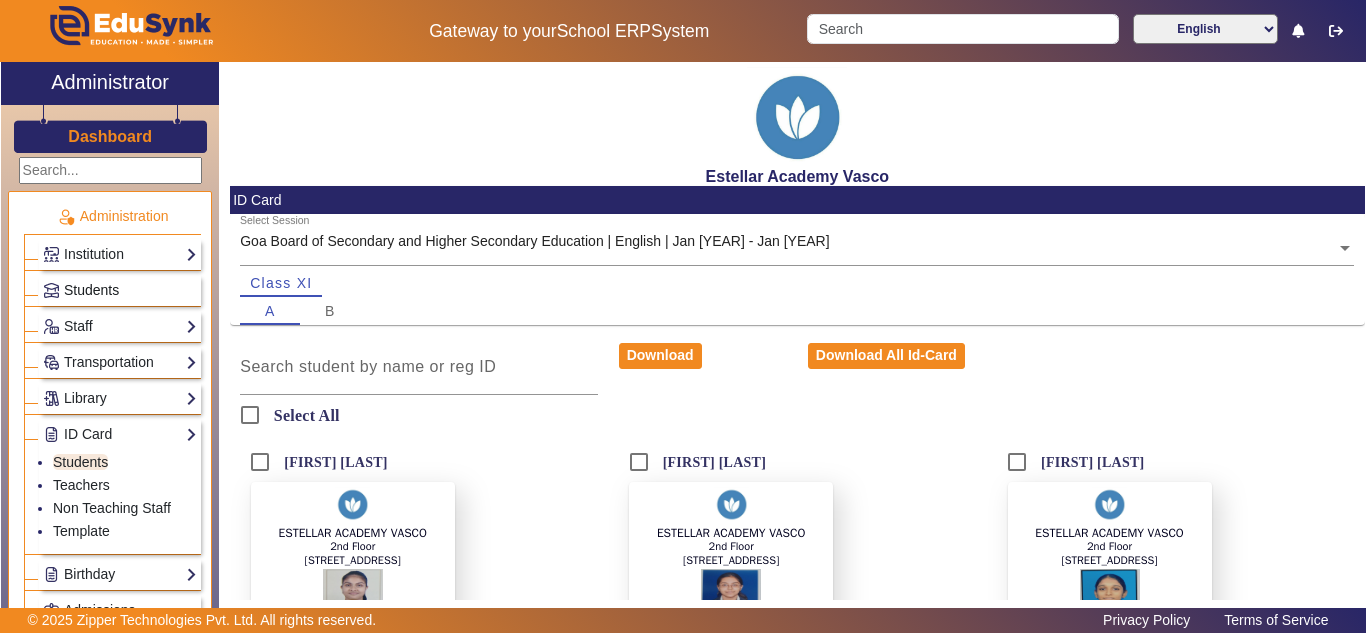 click on "Students" 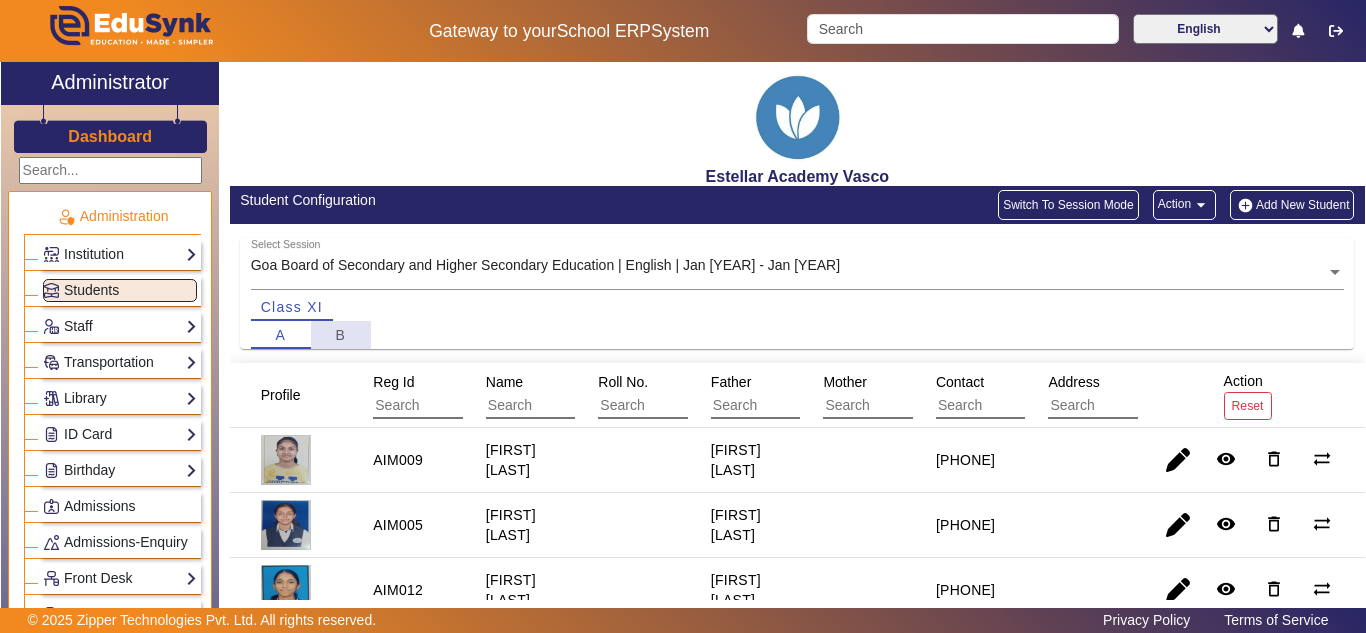click on "B" at bounding box center (340, 335) 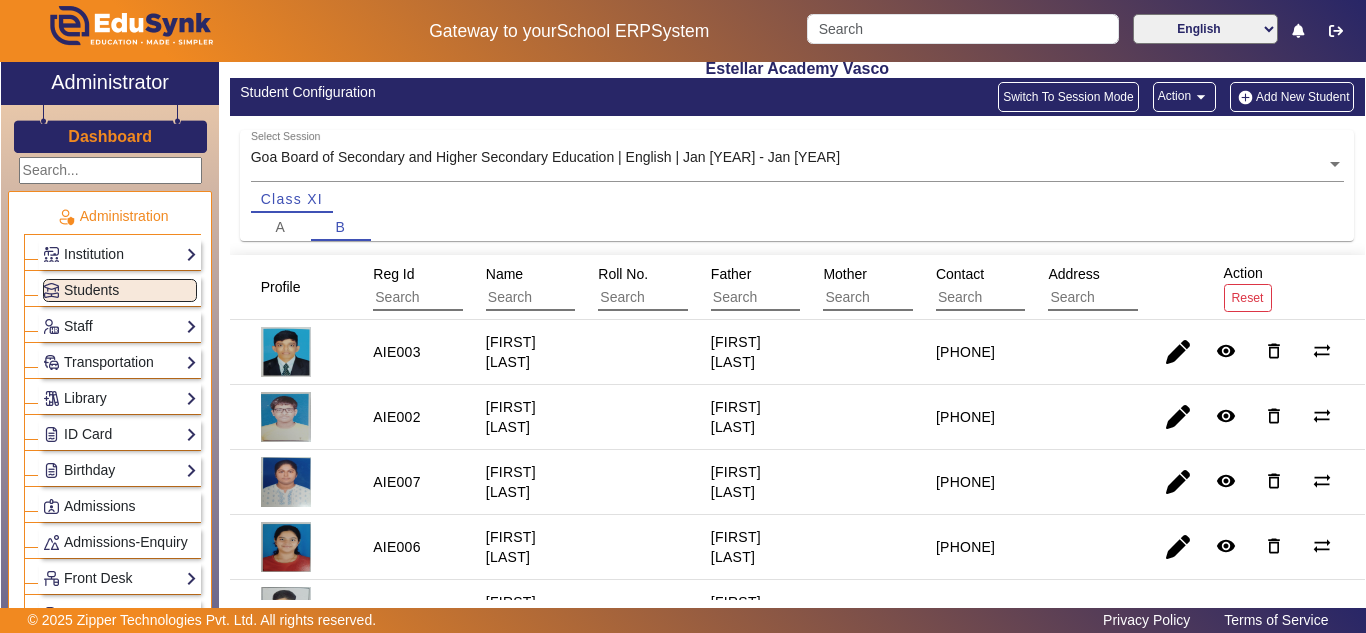 scroll, scrollTop: 0, scrollLeft: 0, axis: both 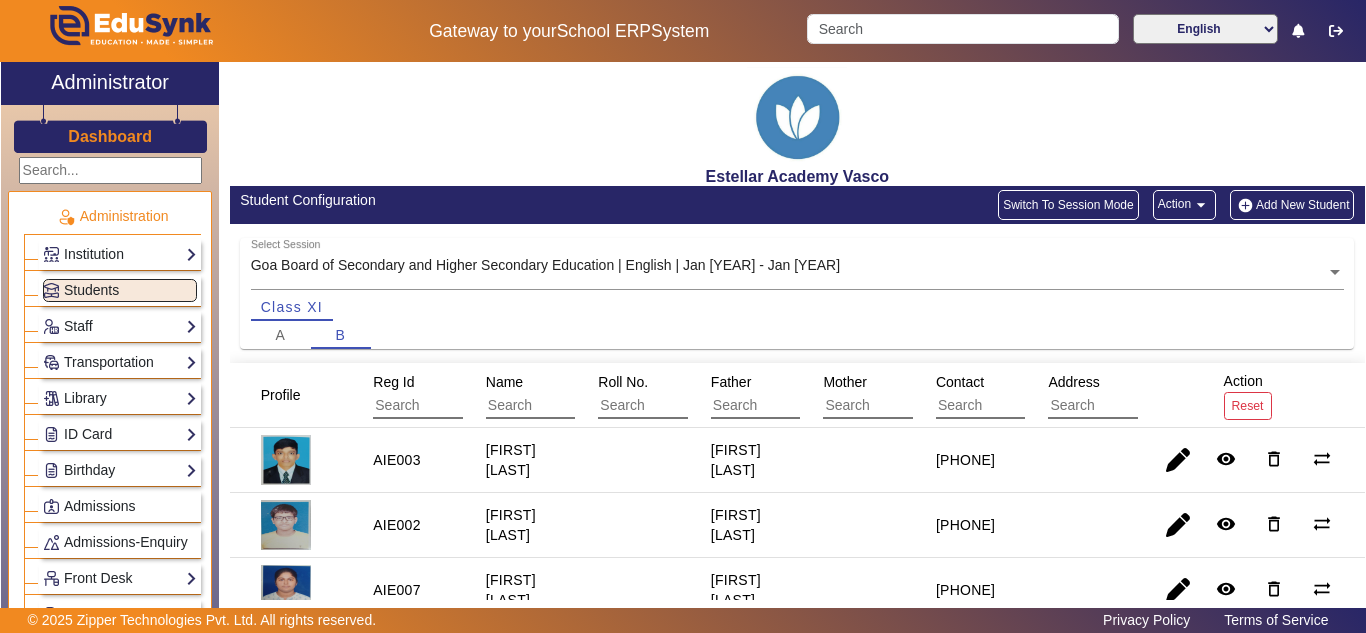 click on "Add New Student" 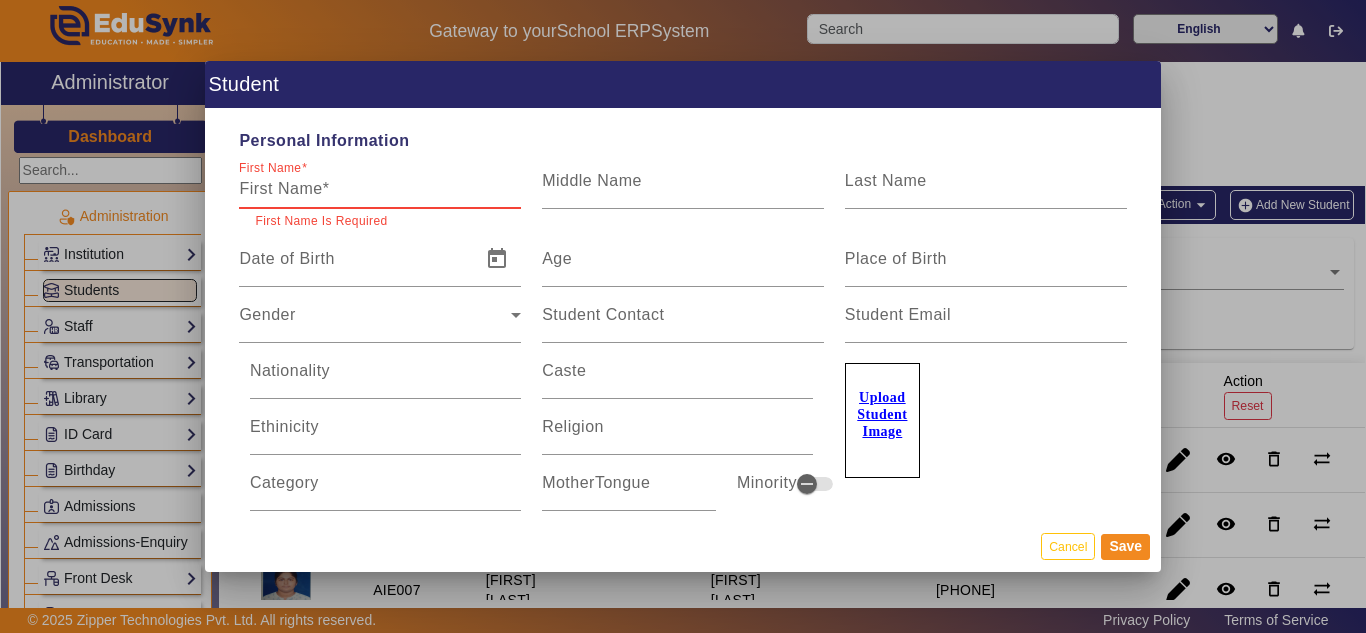 paste on "[FIRST] [LAST]" 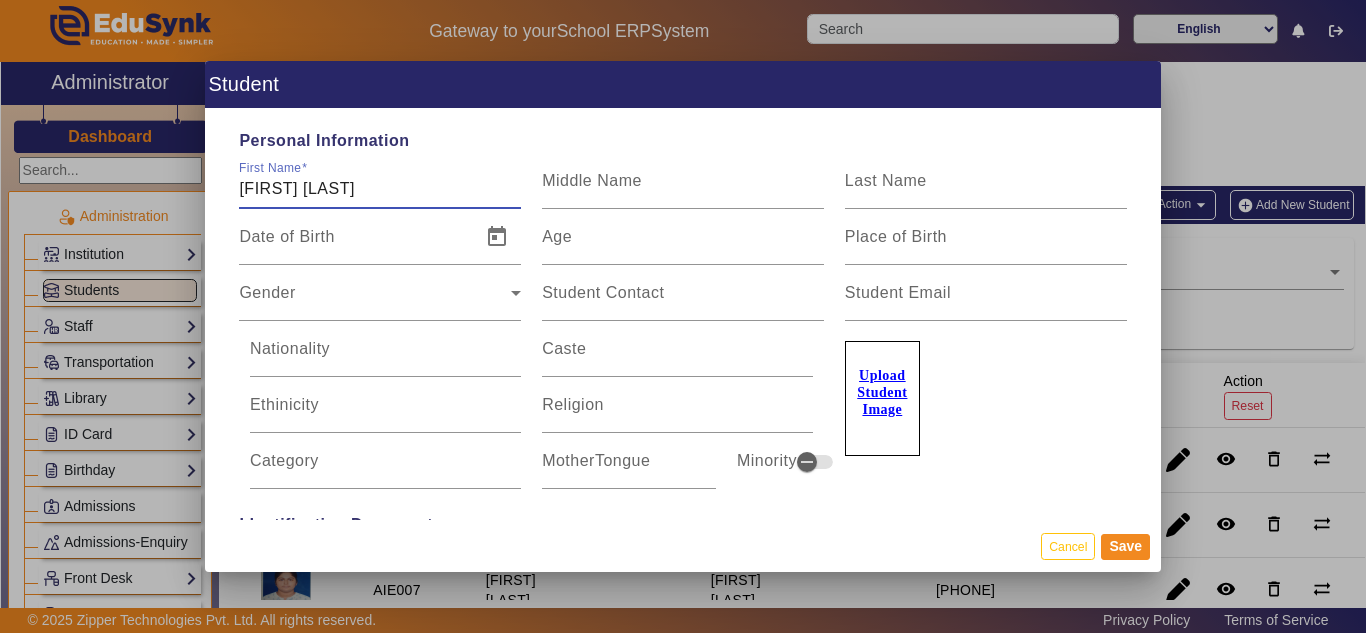 type on "[FIRST] [LAST]" 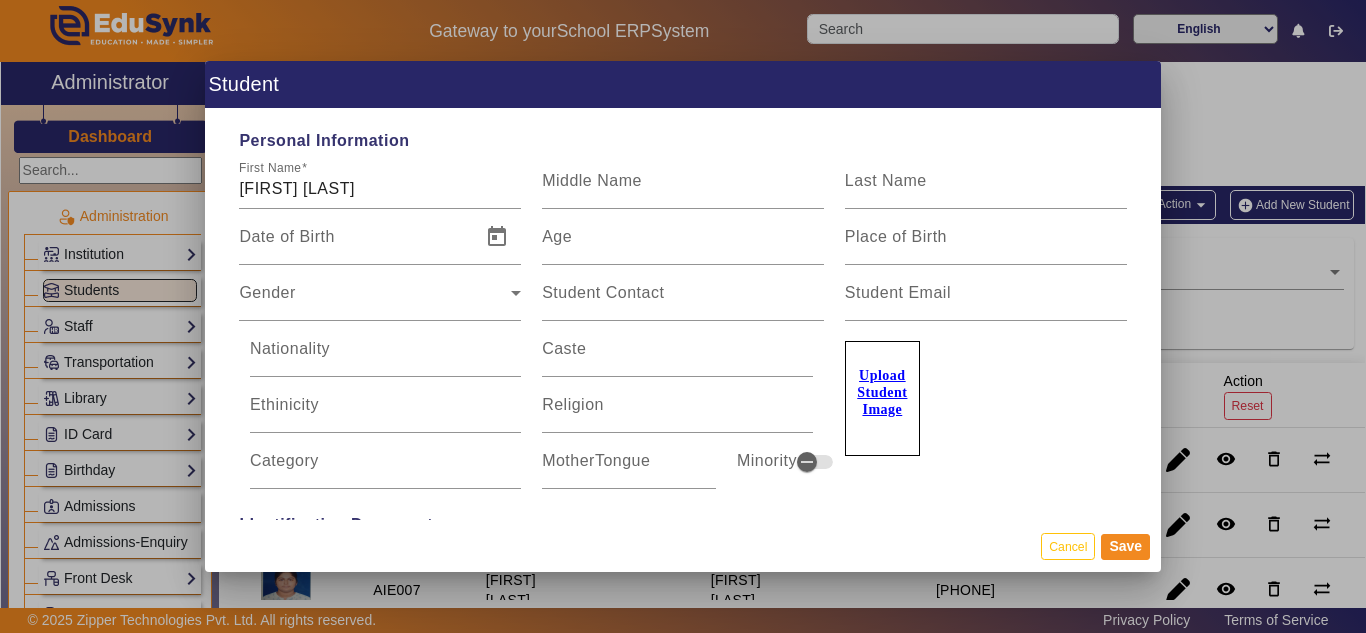 click on "Upload Student Image" at bounding box center (882, 392) 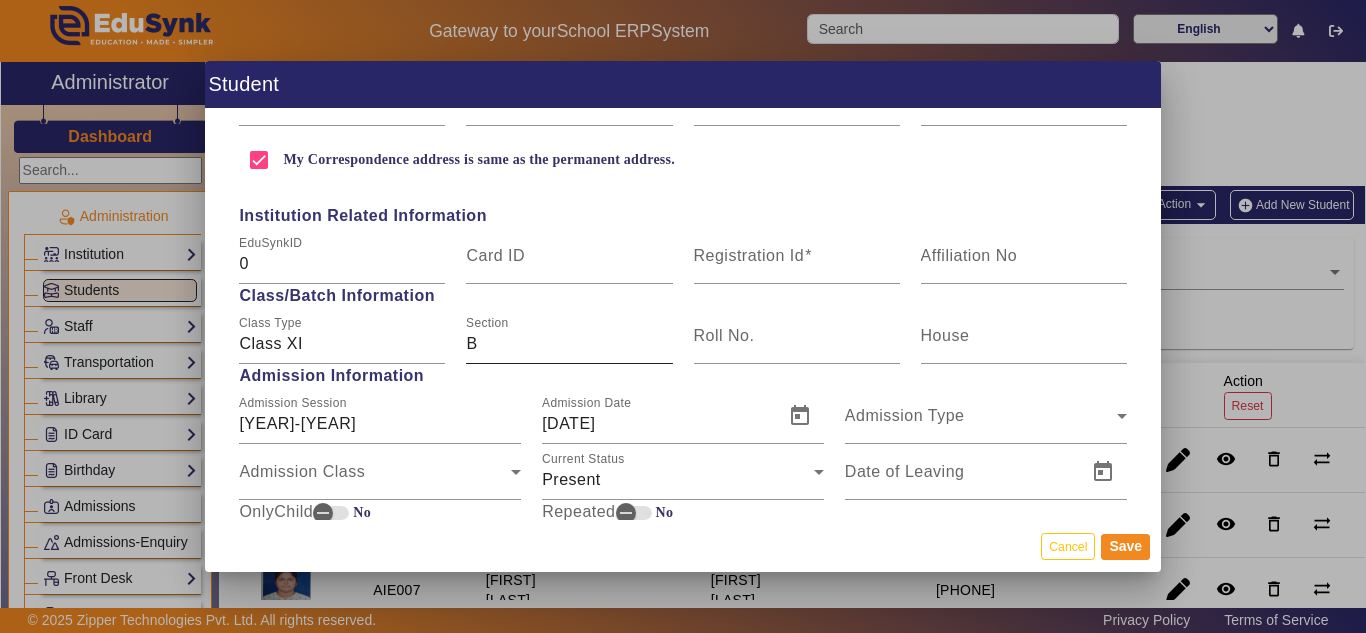 scroll, scrollTop: 700, scrollLeft: 0, axis: vertical 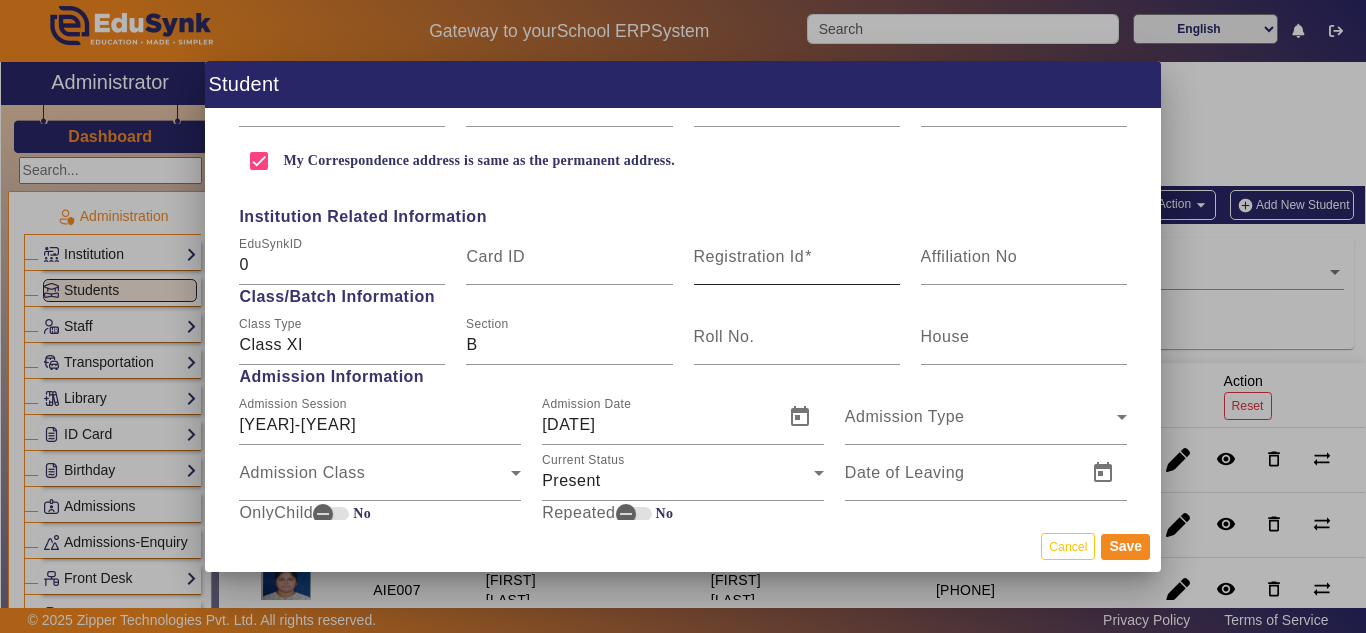 click on "Registration Id" at bounding box center [749, 256] 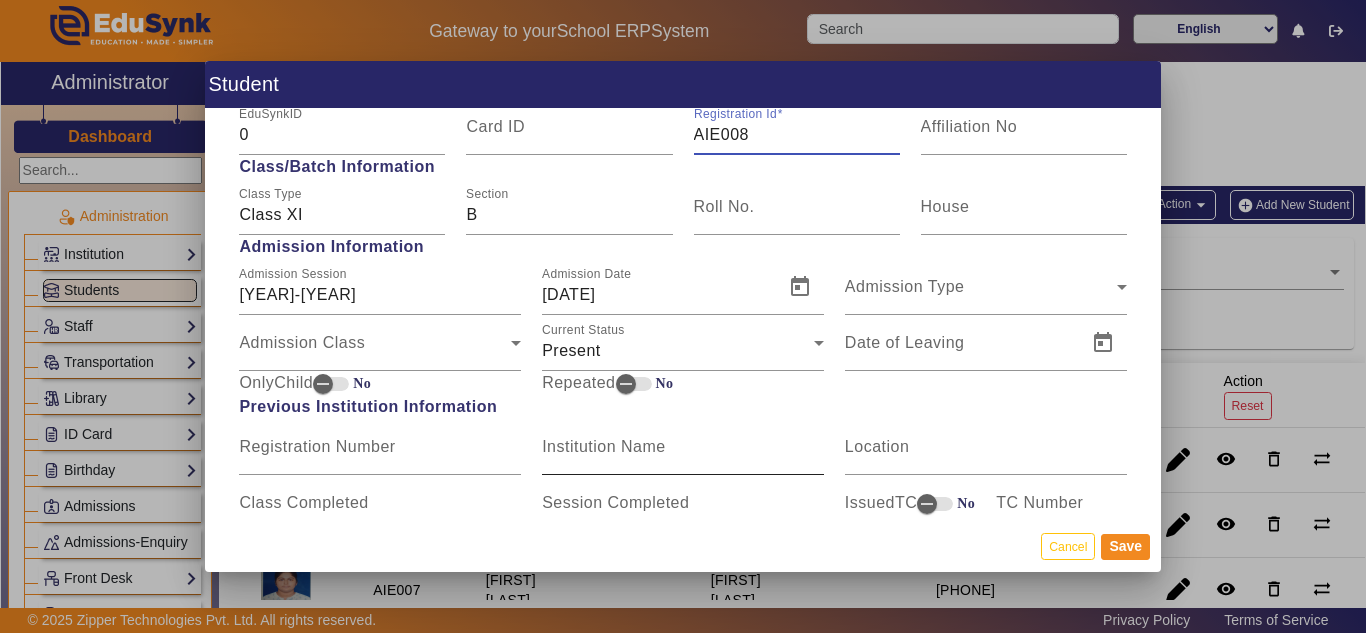 scroll, scrollTop: 1000, scrollLeft: 0, axis: vertical 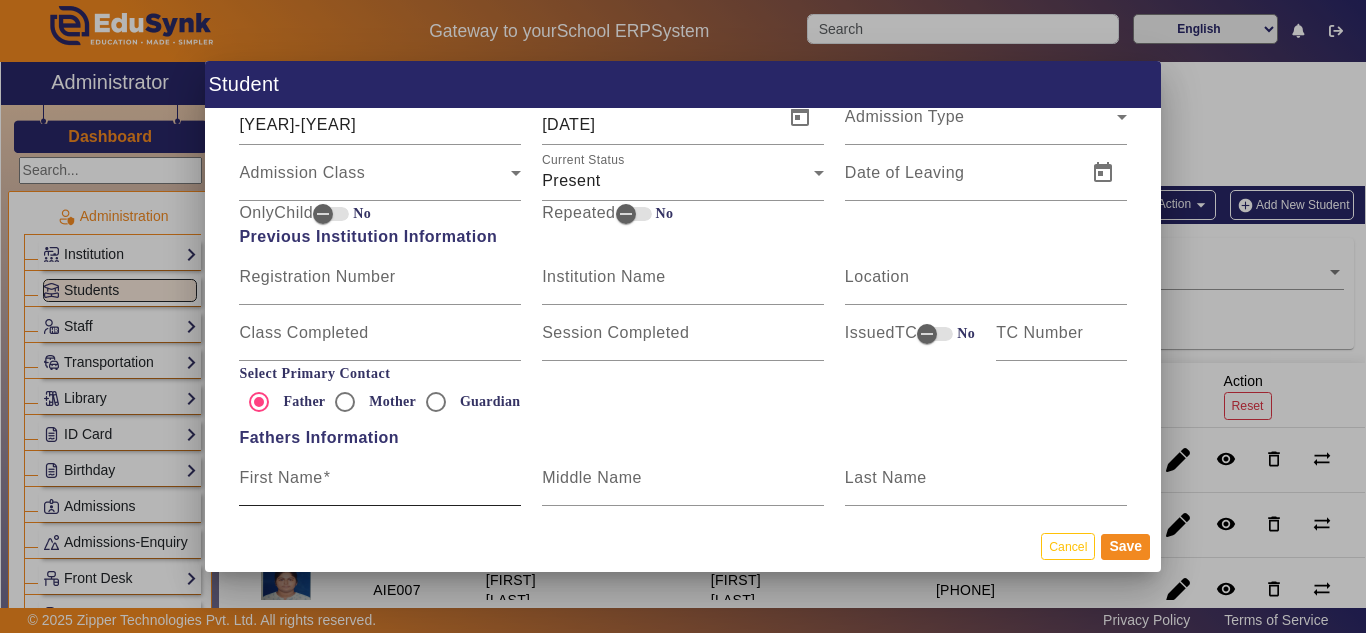 type on "AIE008" 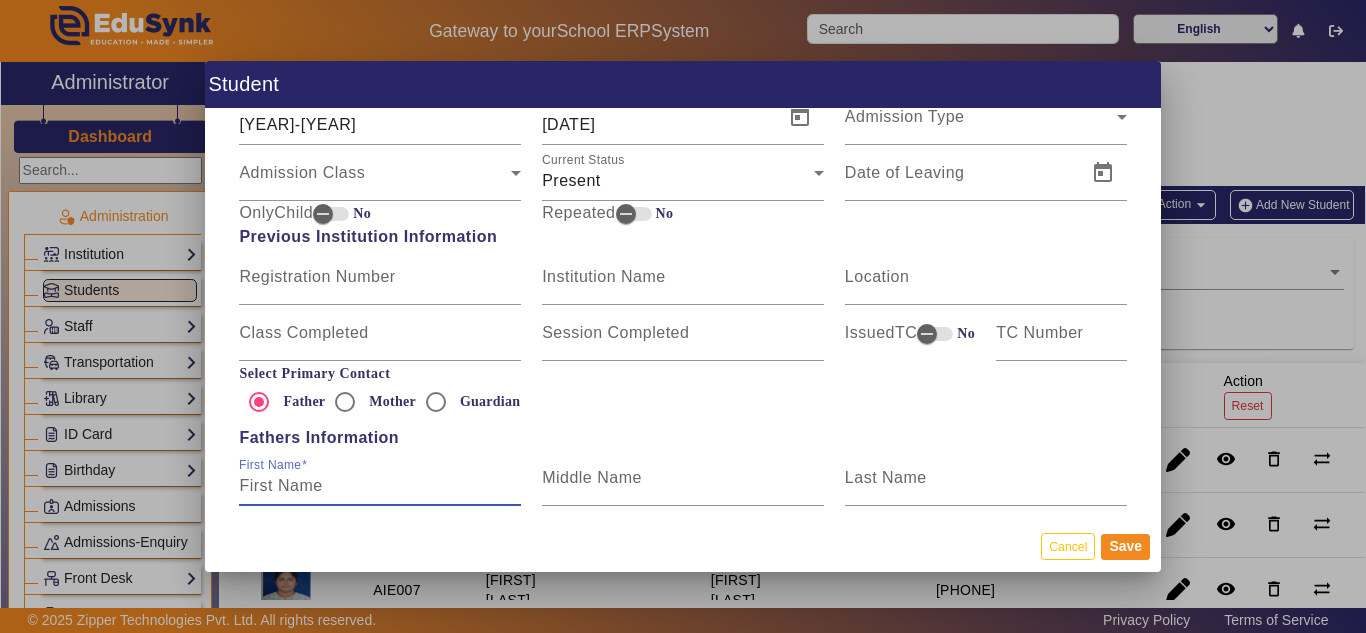 paste on "[FIRST] [LAST]" 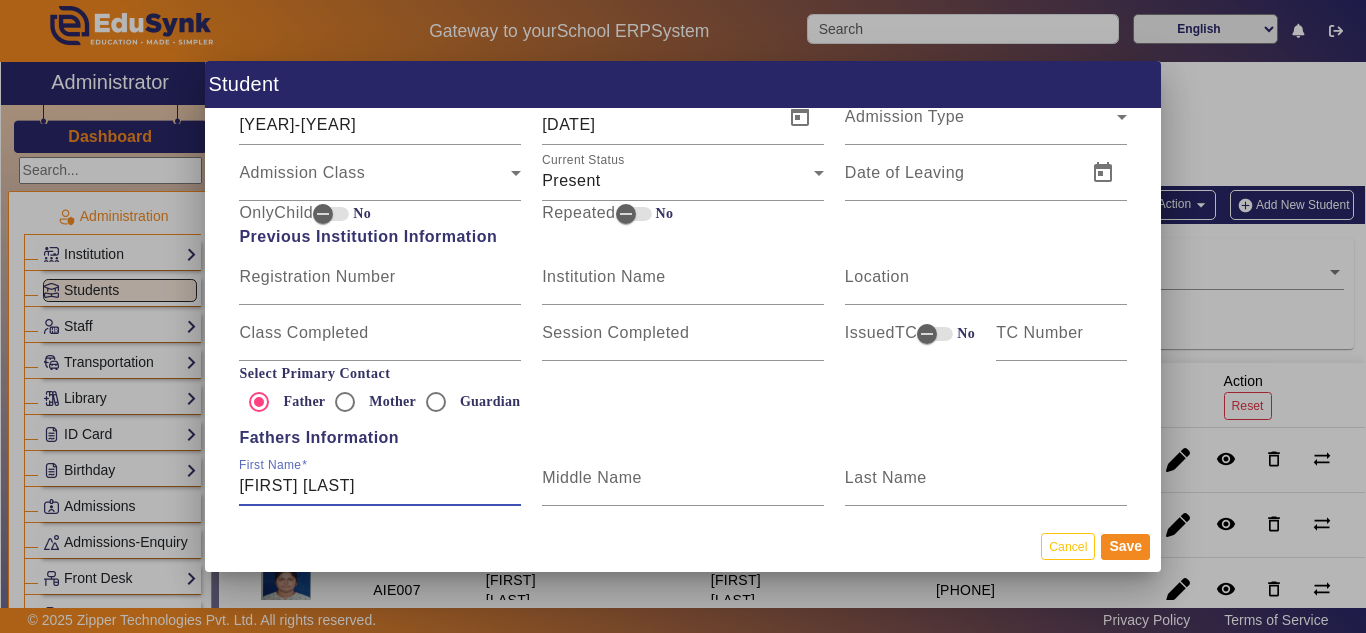 type on "[FIRST] [LAST]" 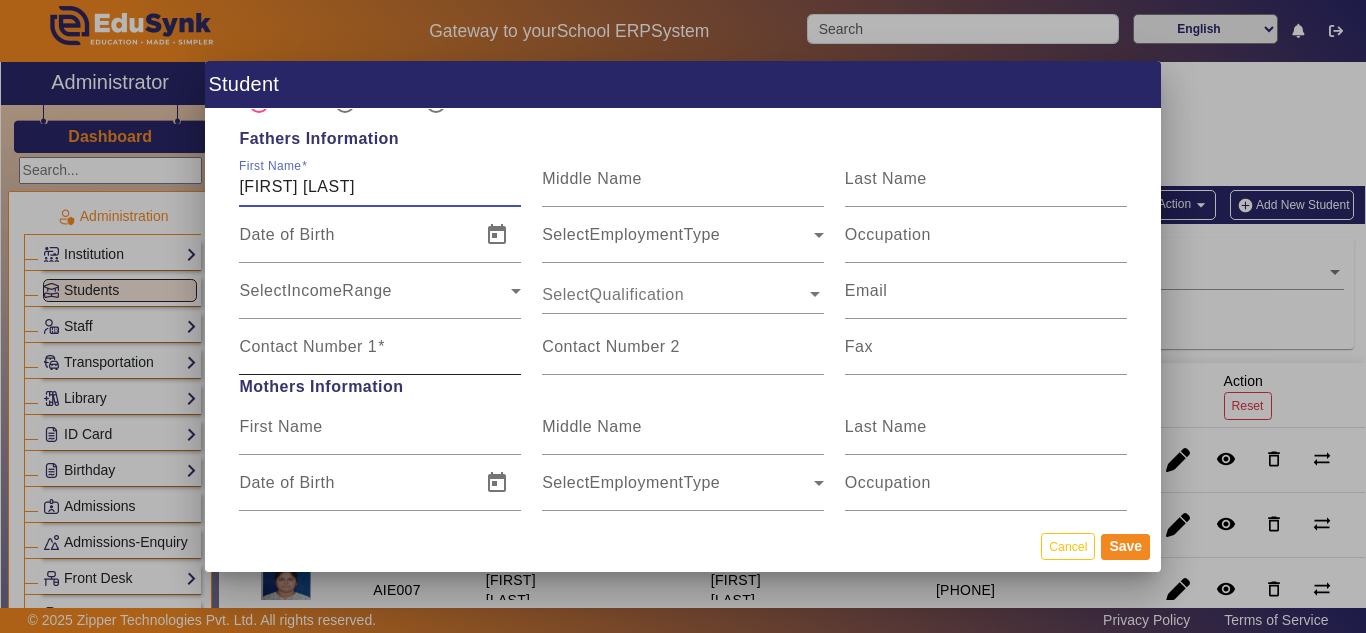 scroll, scrollTop: 1300, scrollLeft: 0, axis: vertical 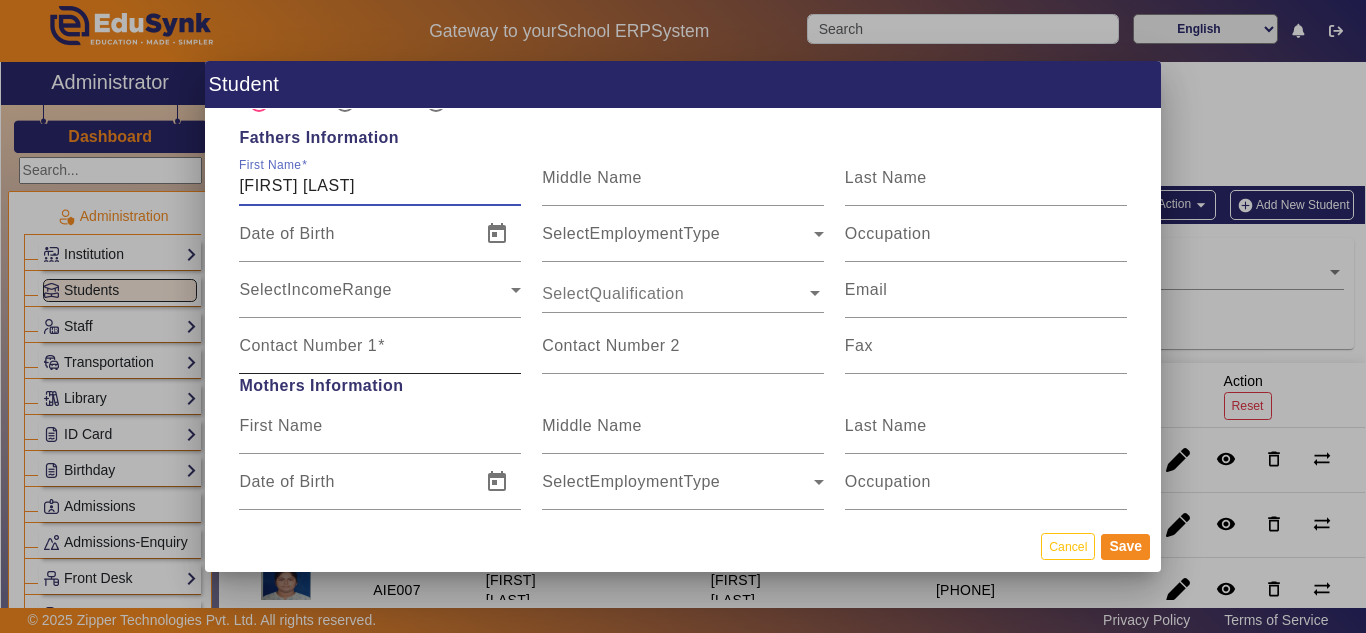 click on "Contact Number 1" at bounding box center (308, 345) 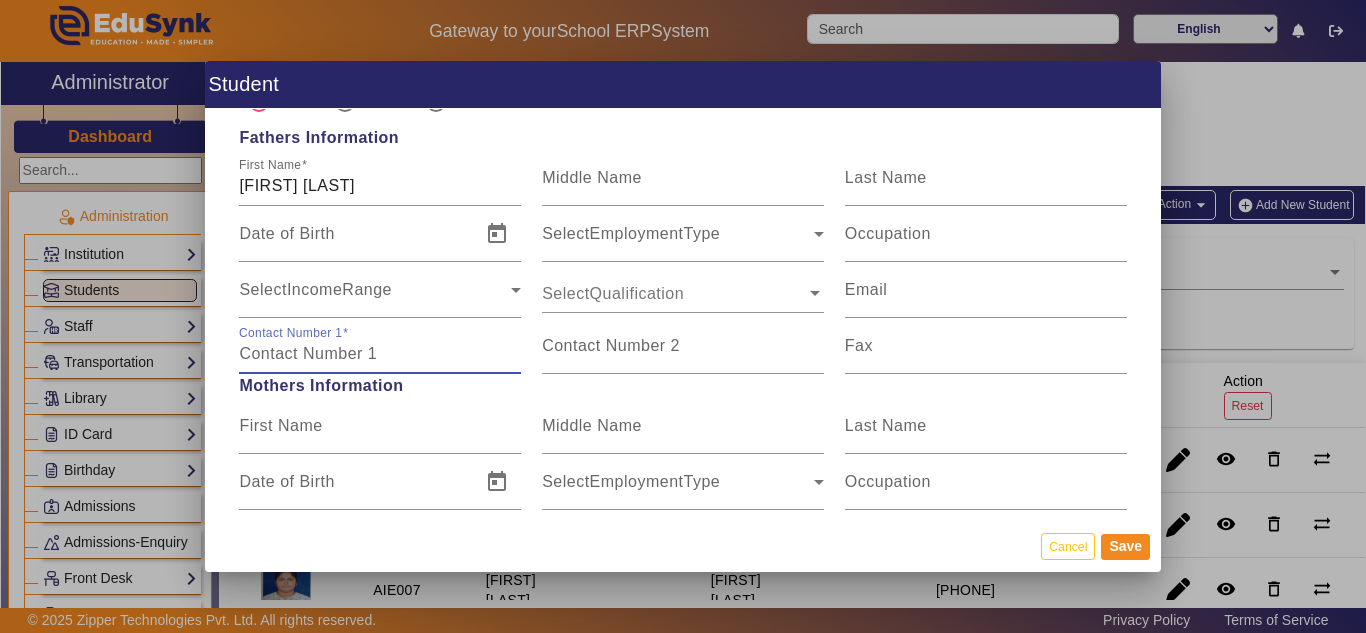 paste on "[PHONE]" 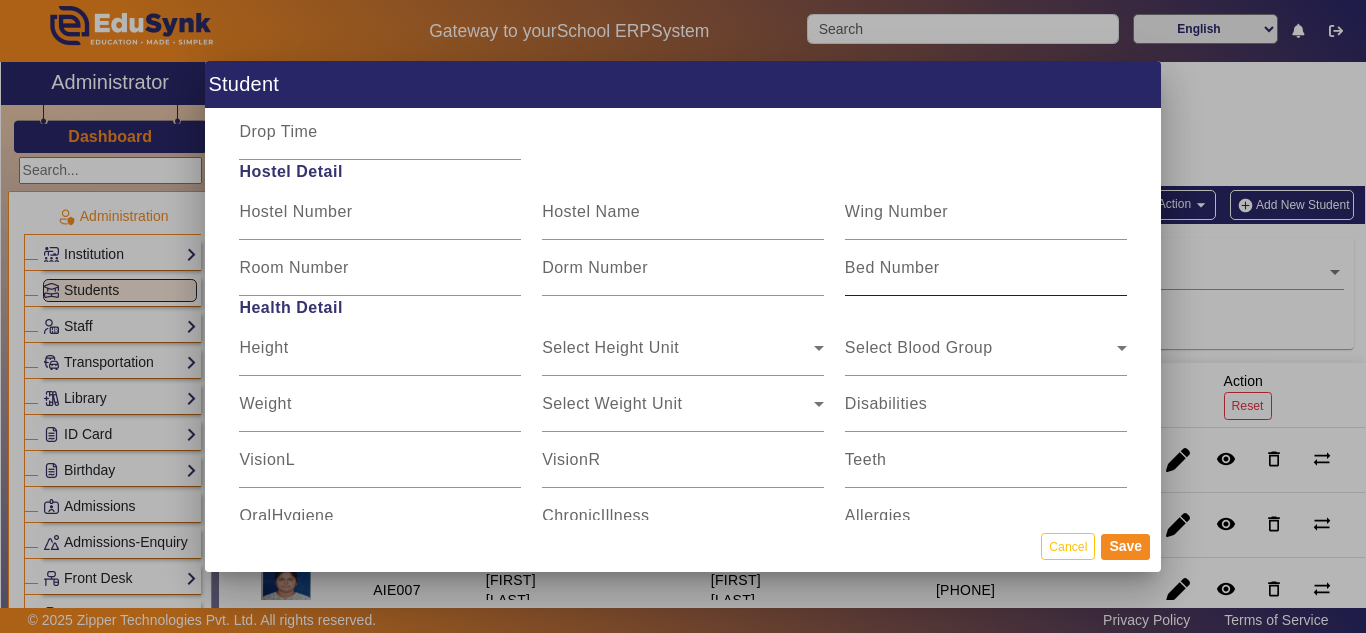 scroll, scrollTop: 2500, scrollLeft: 0, axis: vertical 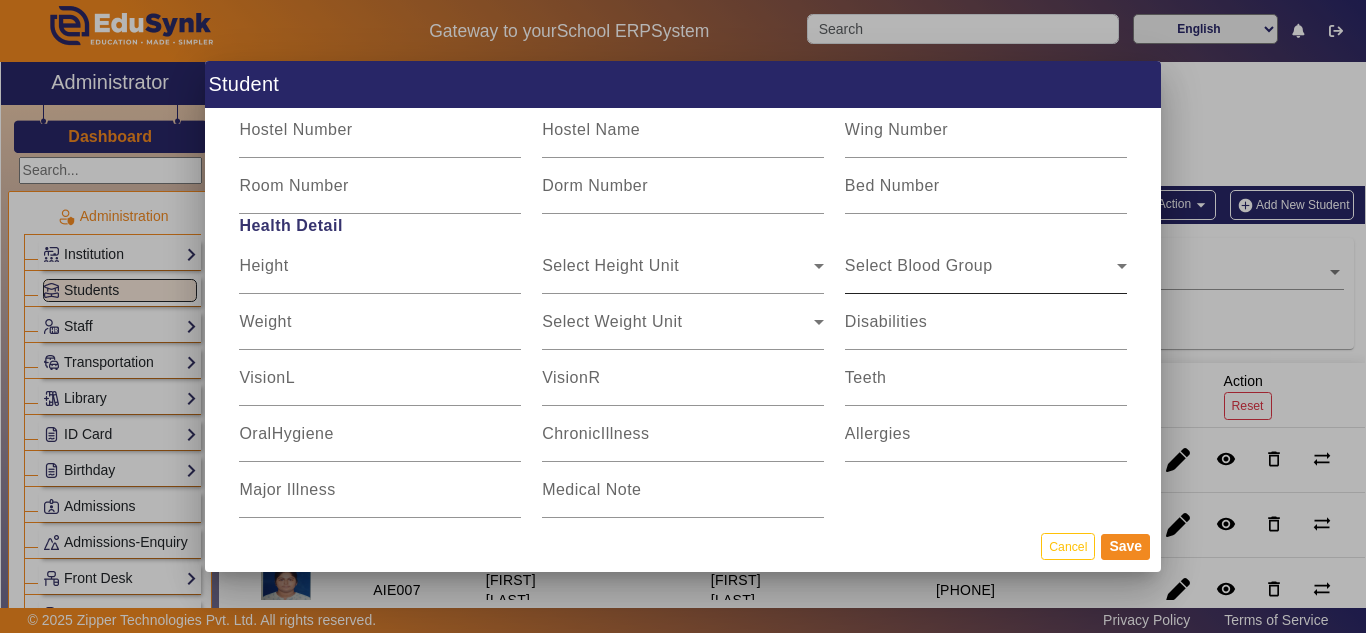type on "[PHONE]" 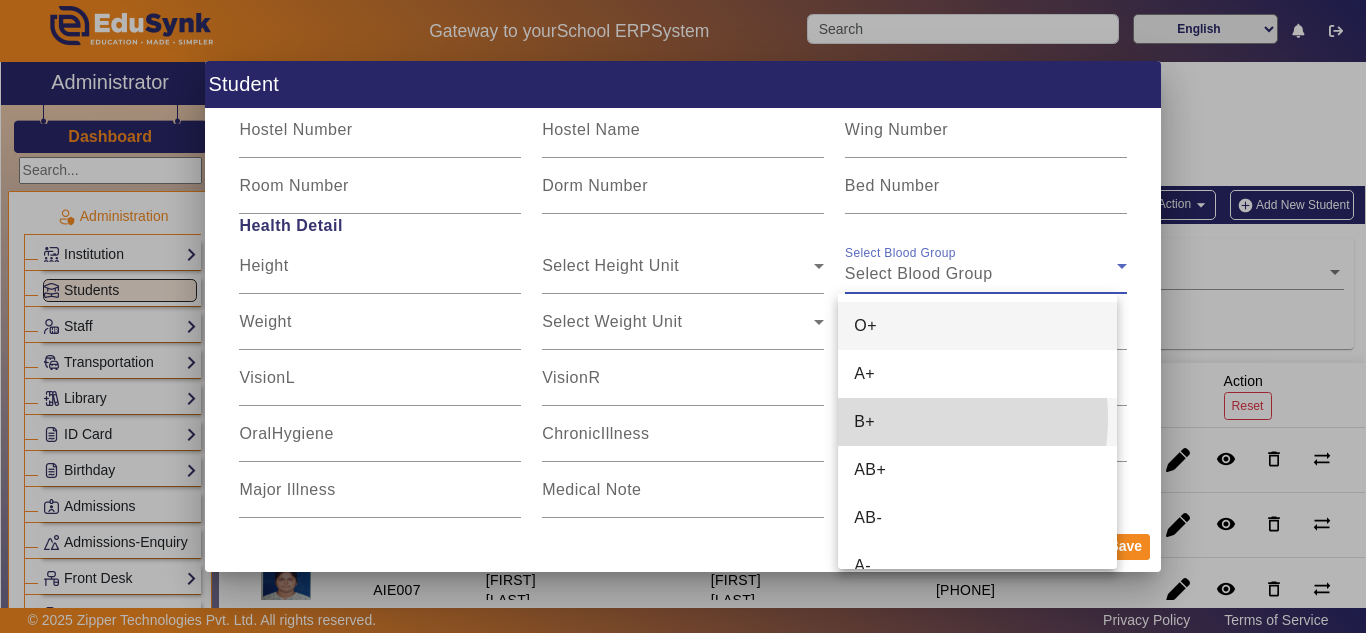 click on "B+" at bounding box center (977, 422) 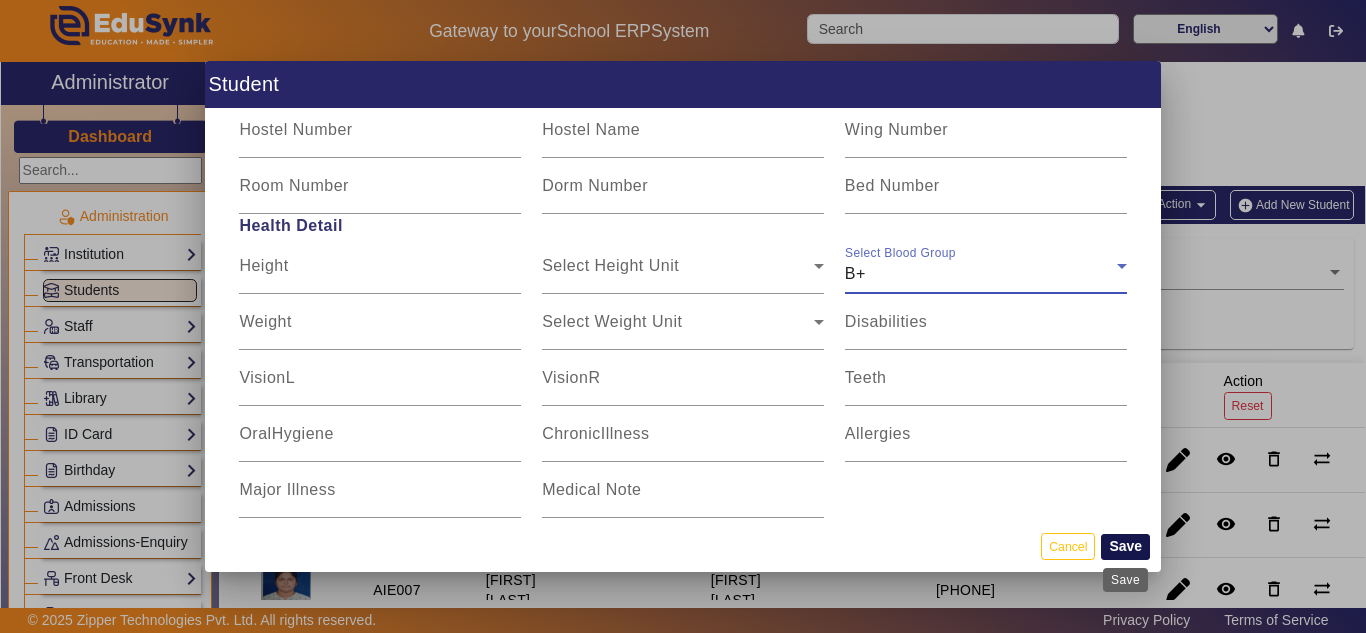 click on "Save" at bounding box center [1125, 547] 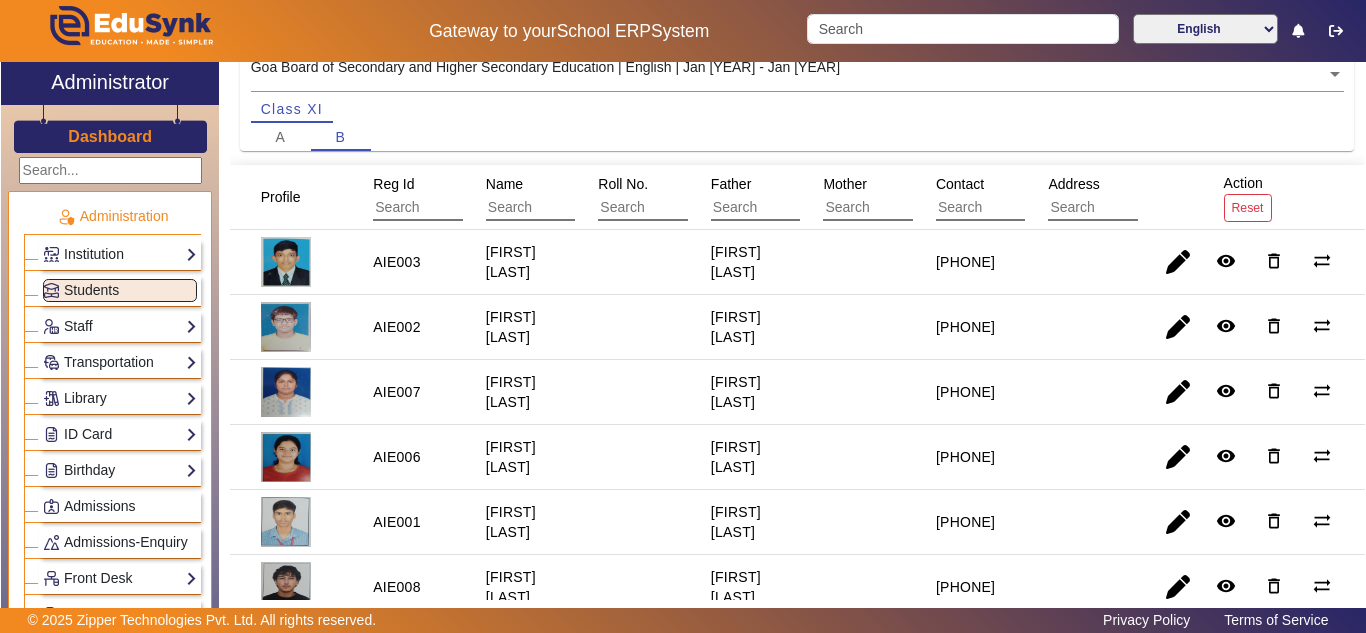 scroll, scrollTop: 200, scrollLeft: 0, axis: vertical 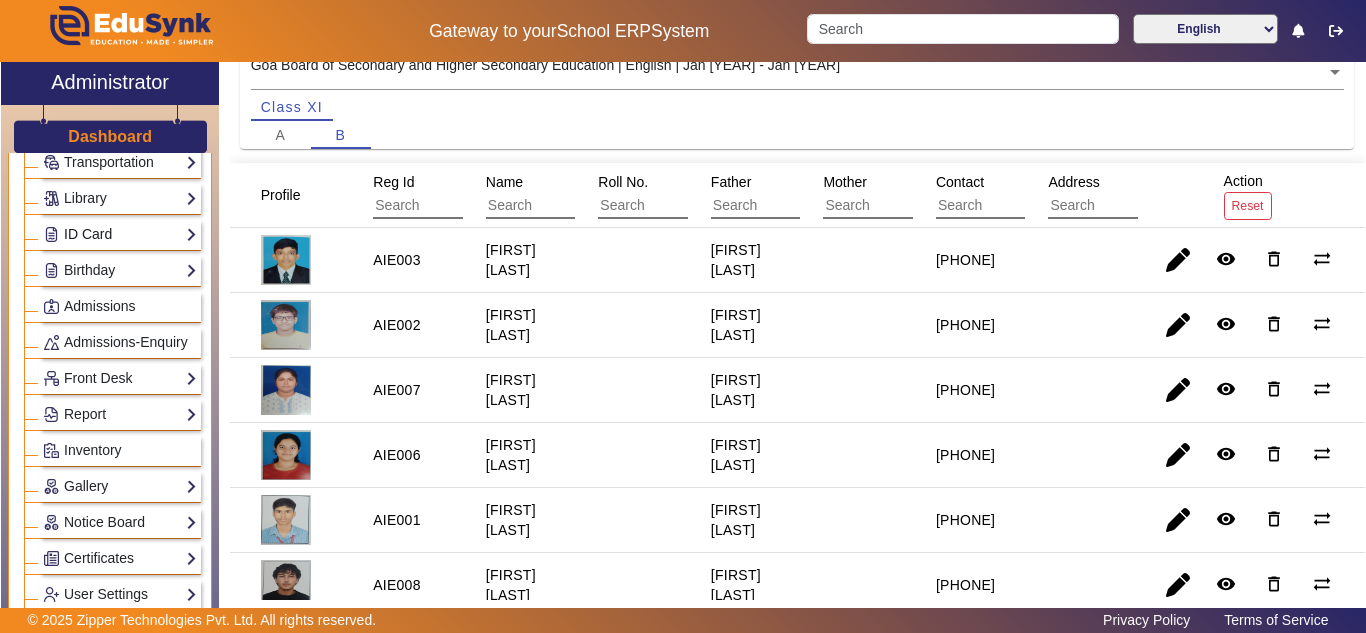 click on "ID Card" 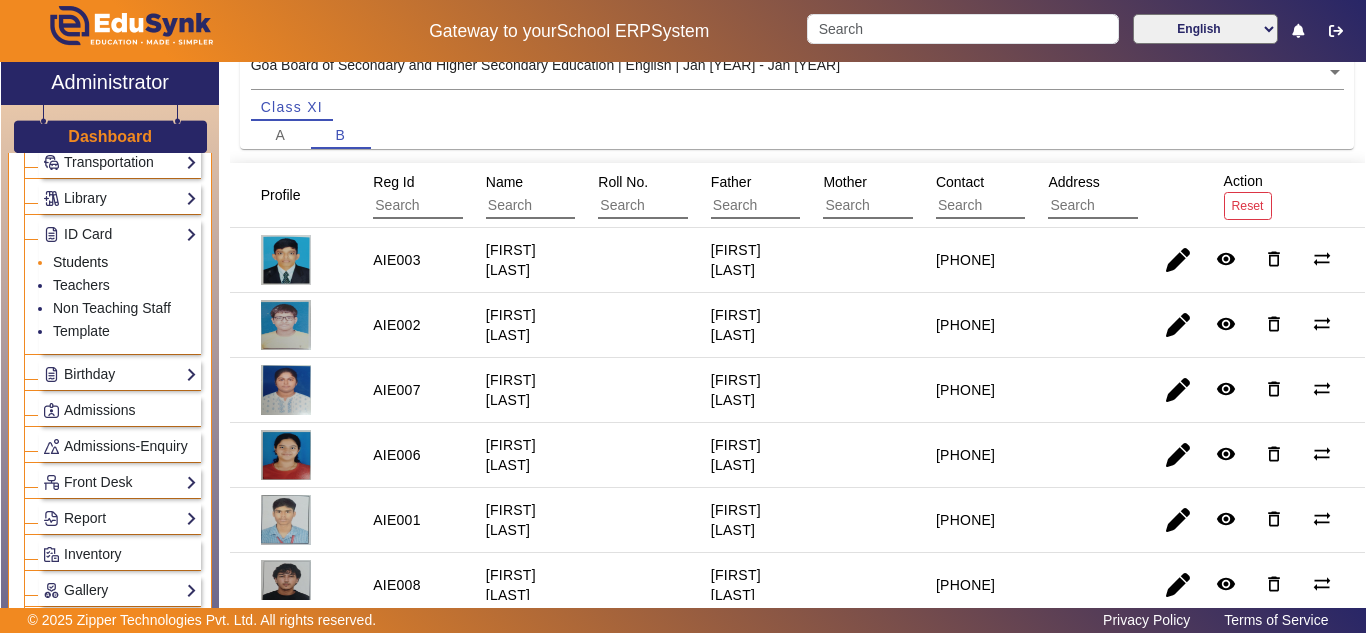 click on "Students" 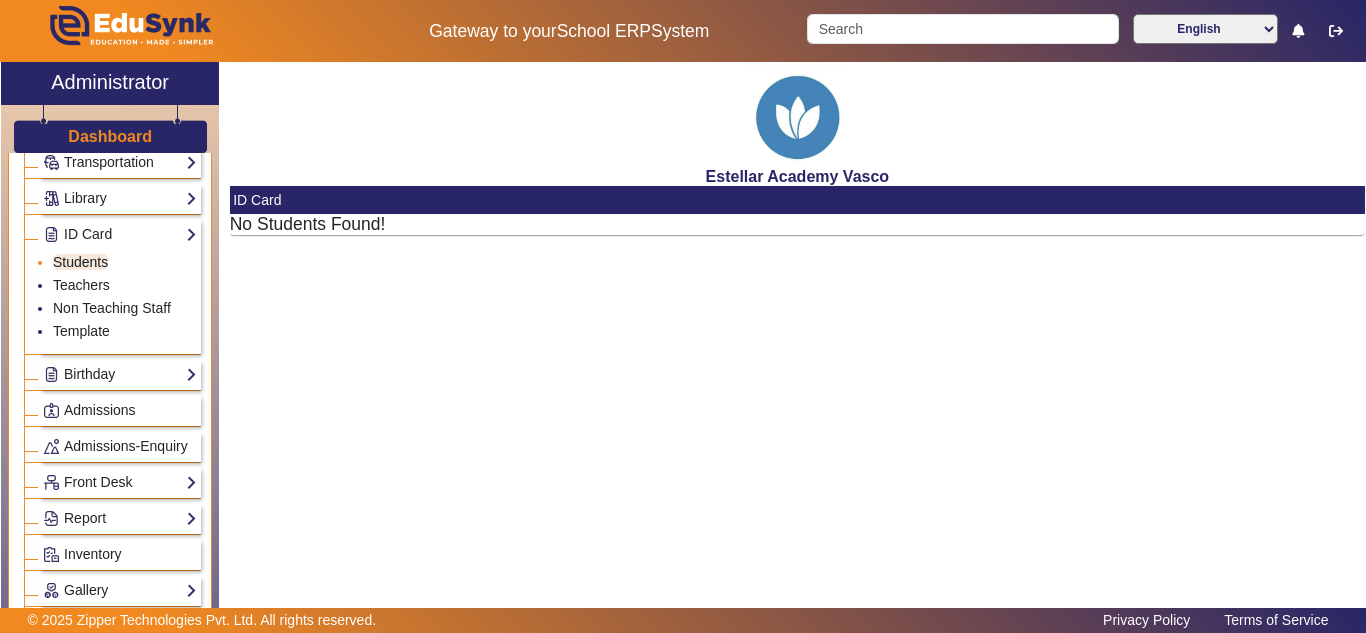 scroll, scrollTop: 0, scrollLeft: 0, axis: both 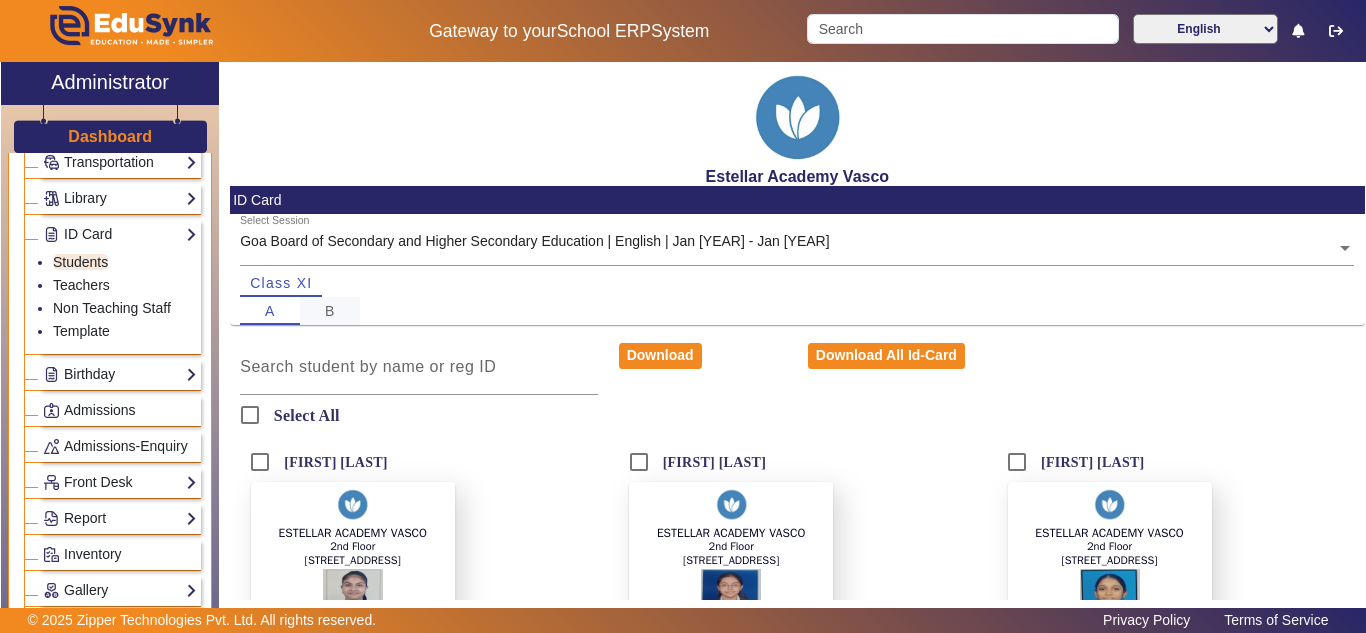 click on "B" at bounding box center (330, 311) 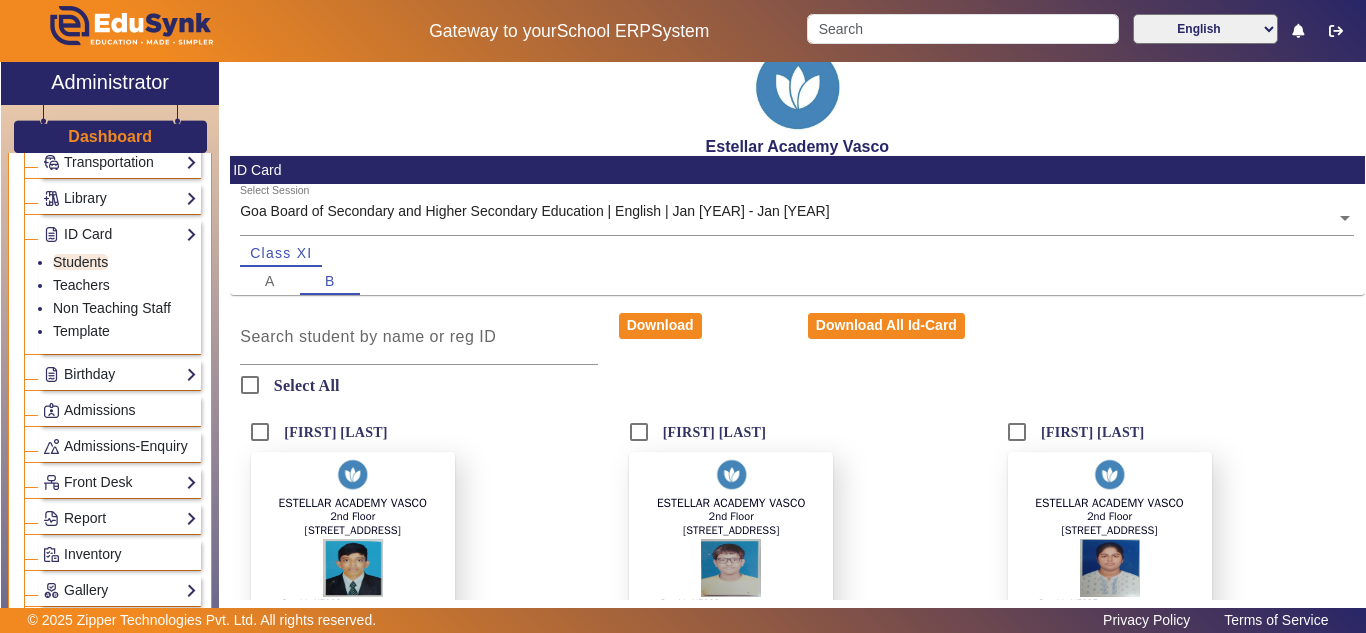 scroll, scrollTop: 0, scrollLeft: 0, axis: both 